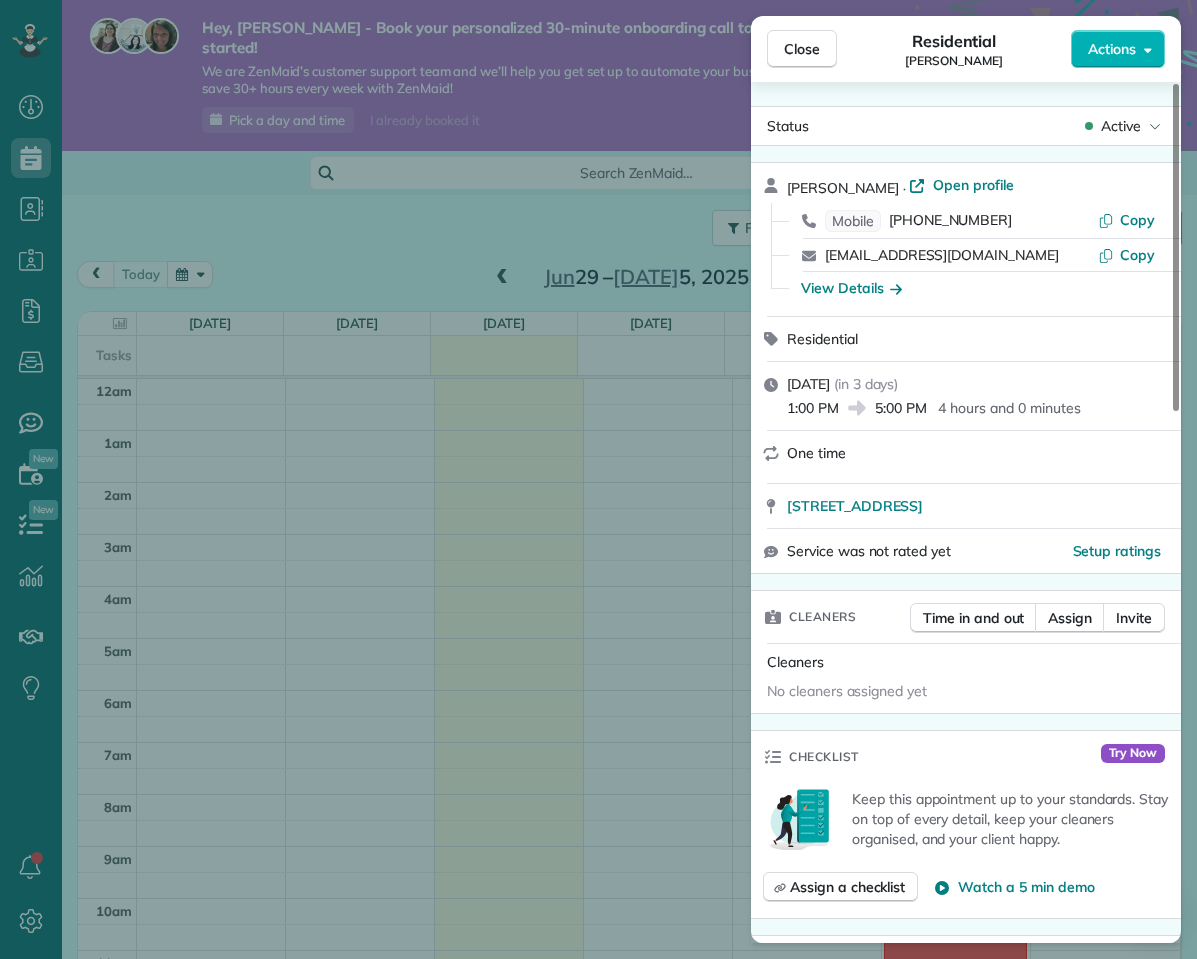 scroll, scrollTop: 0, scrollLeft: 0, axis: both 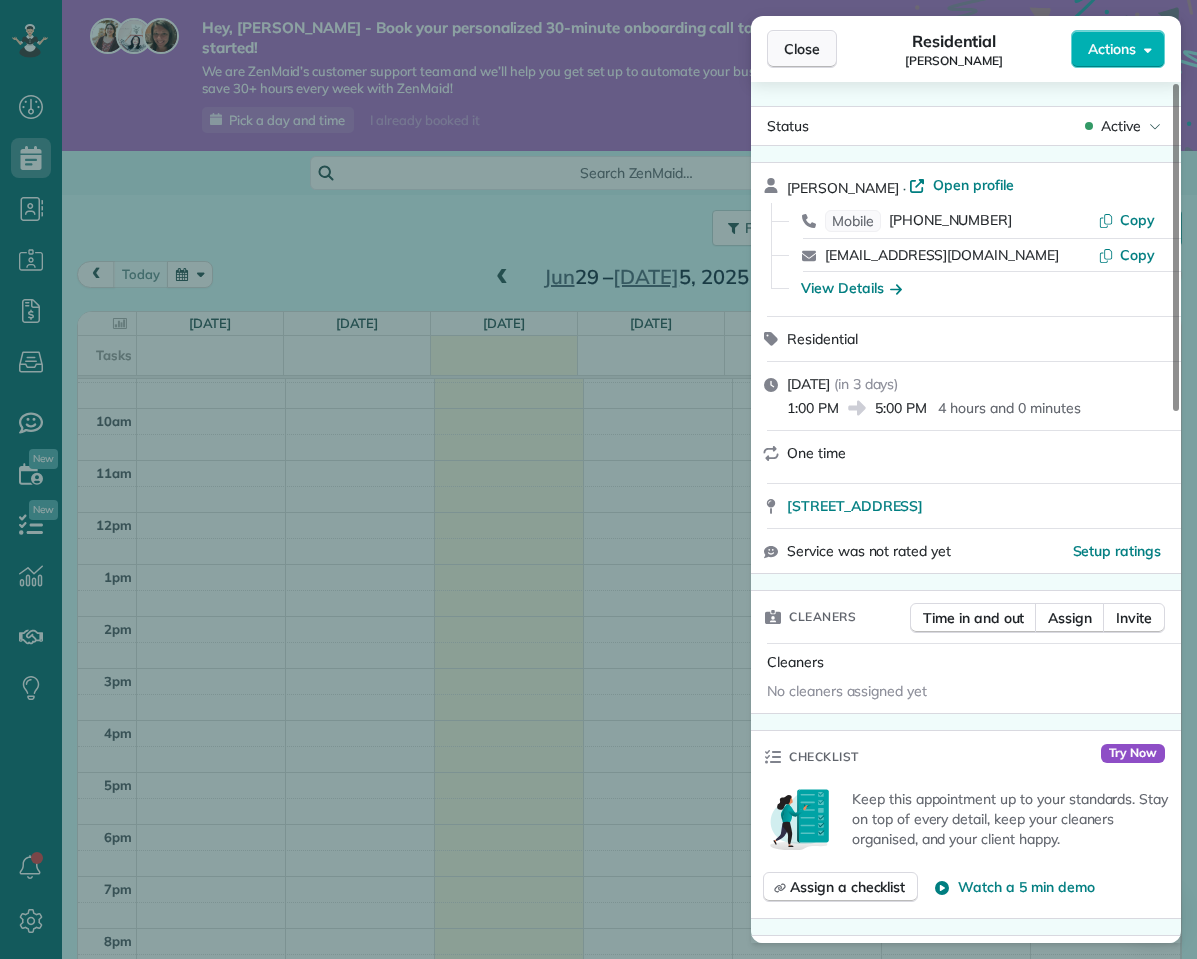 click on "Close" at bounding box center (802, 49) 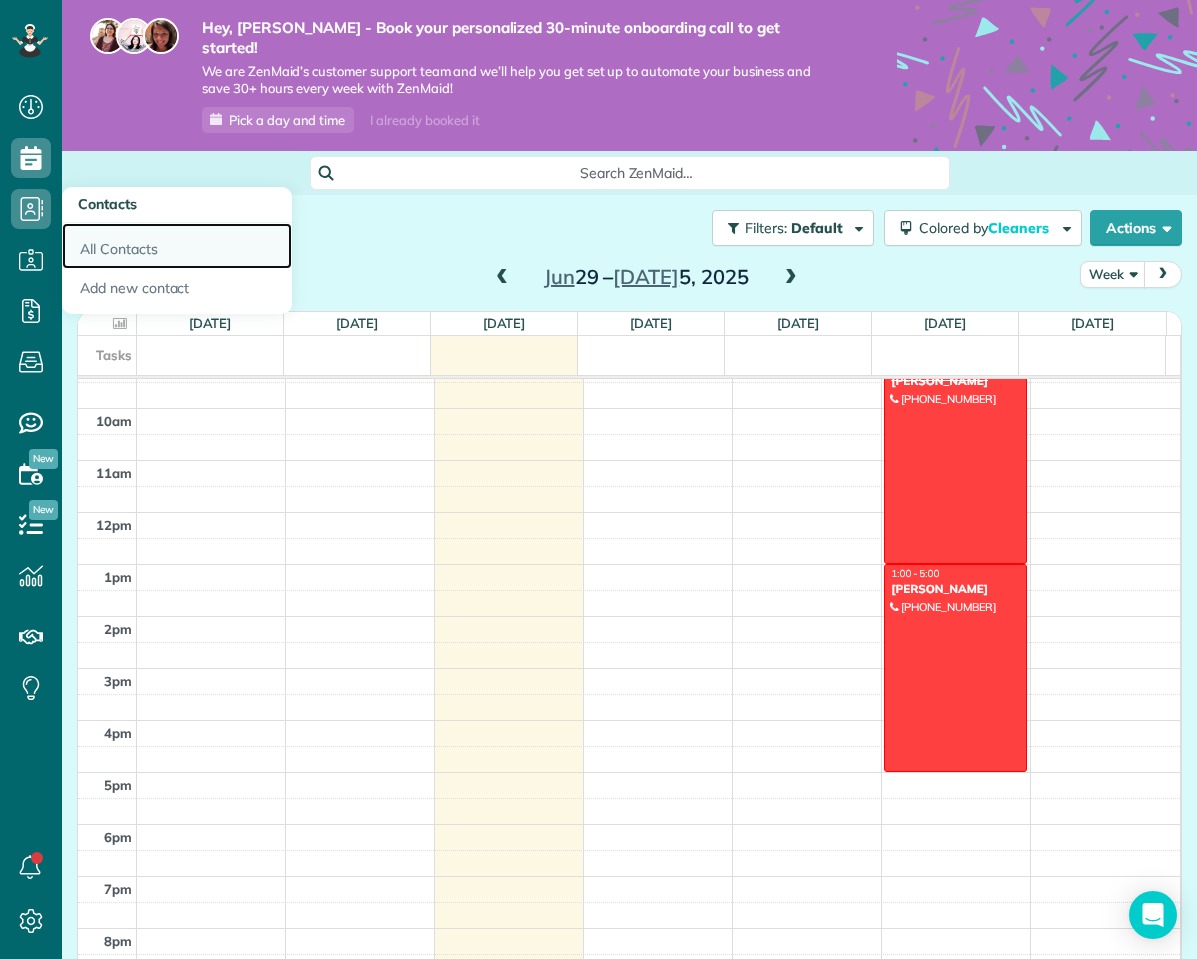 click on "All Contacts" at bounding box center (177, 246) 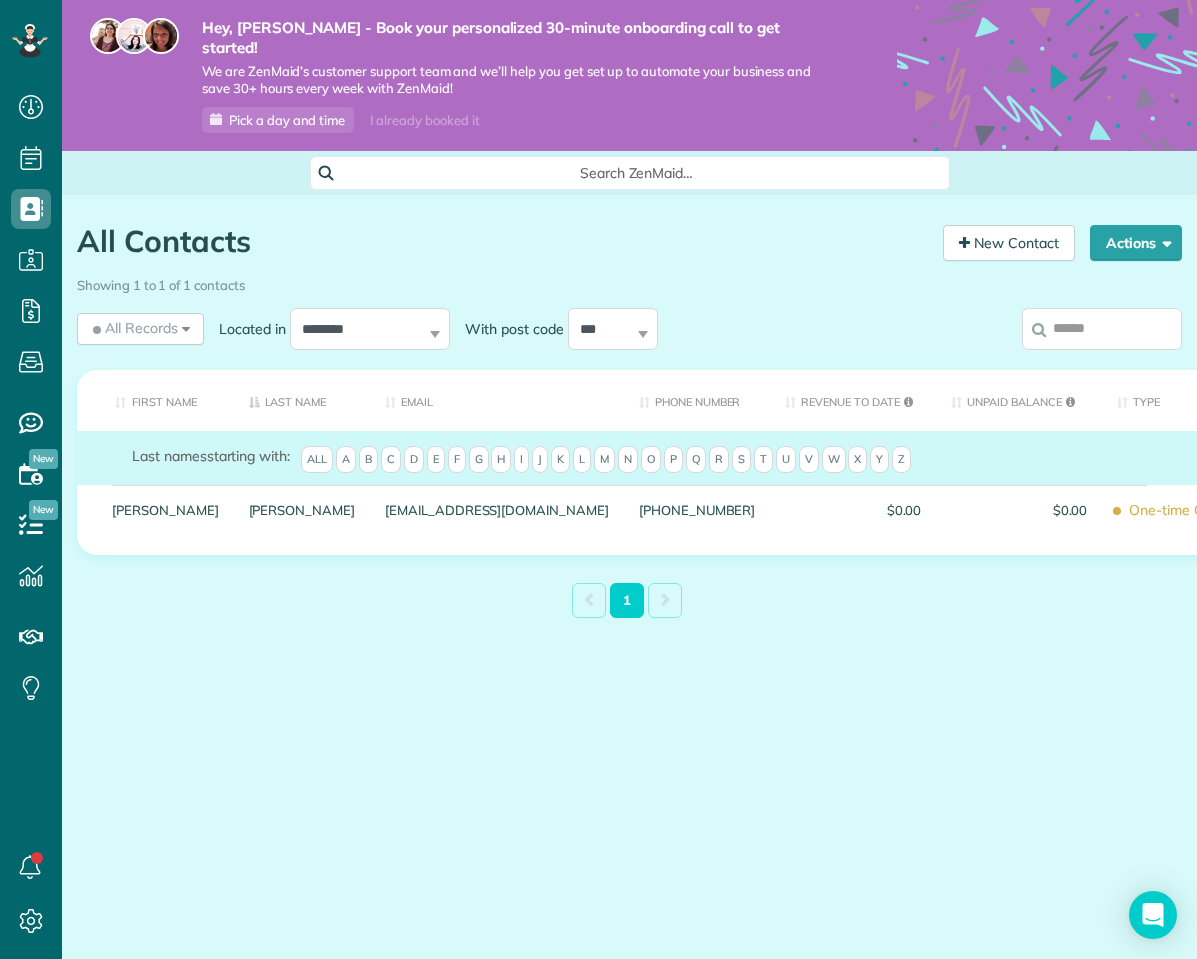 scroll, scrollTop: 0, scrollLeft: 0, axis: both 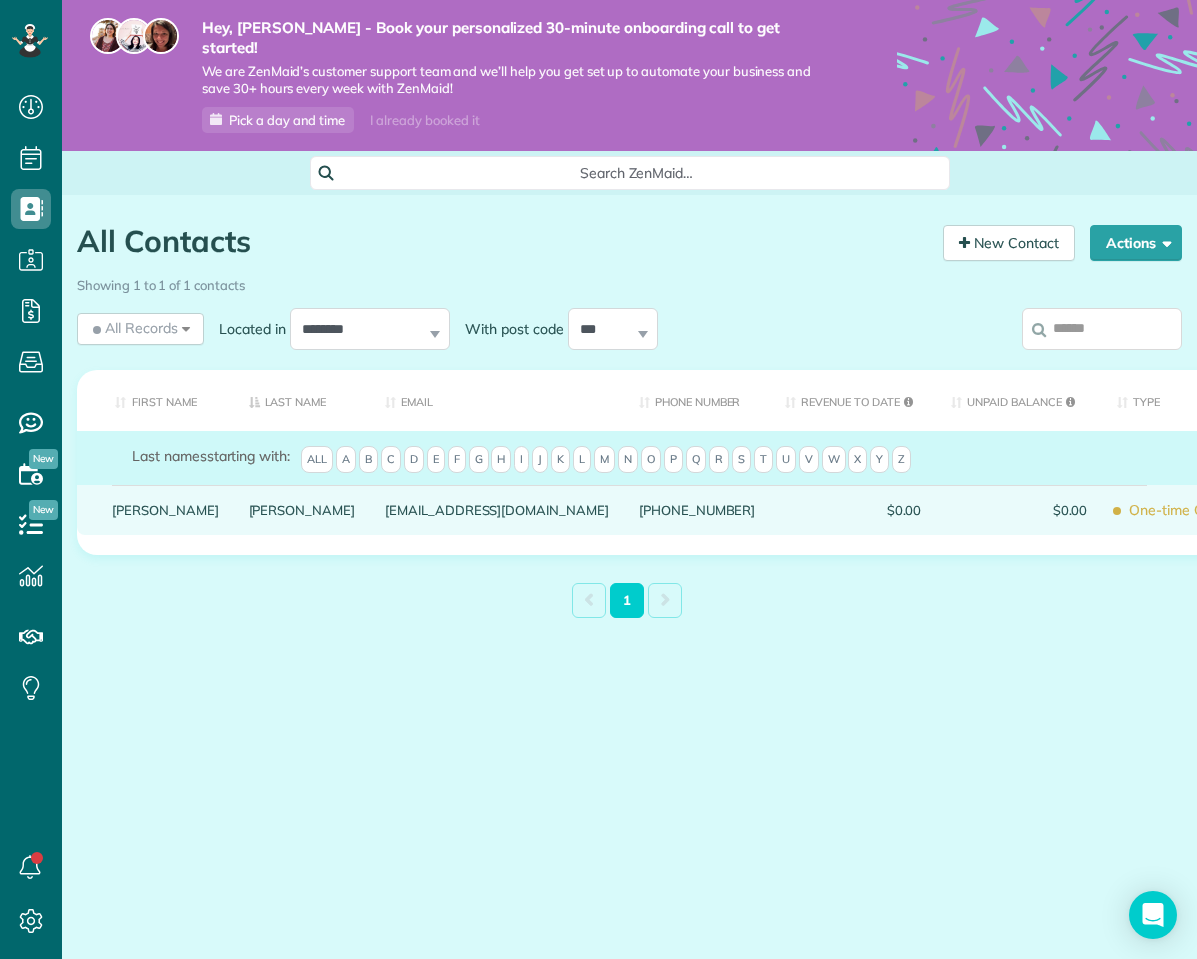 click on "Charles" at bounding box center (165, 510) 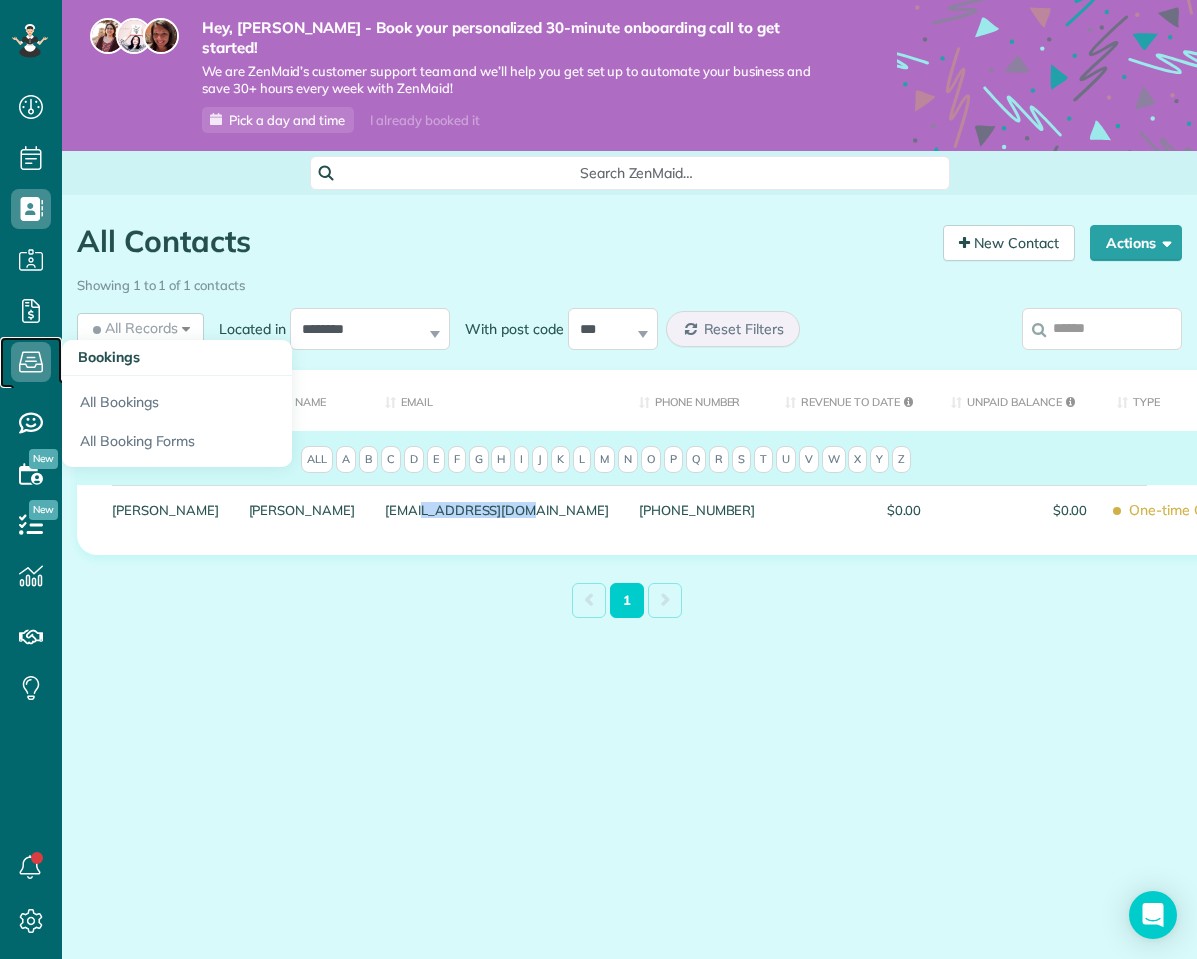 click 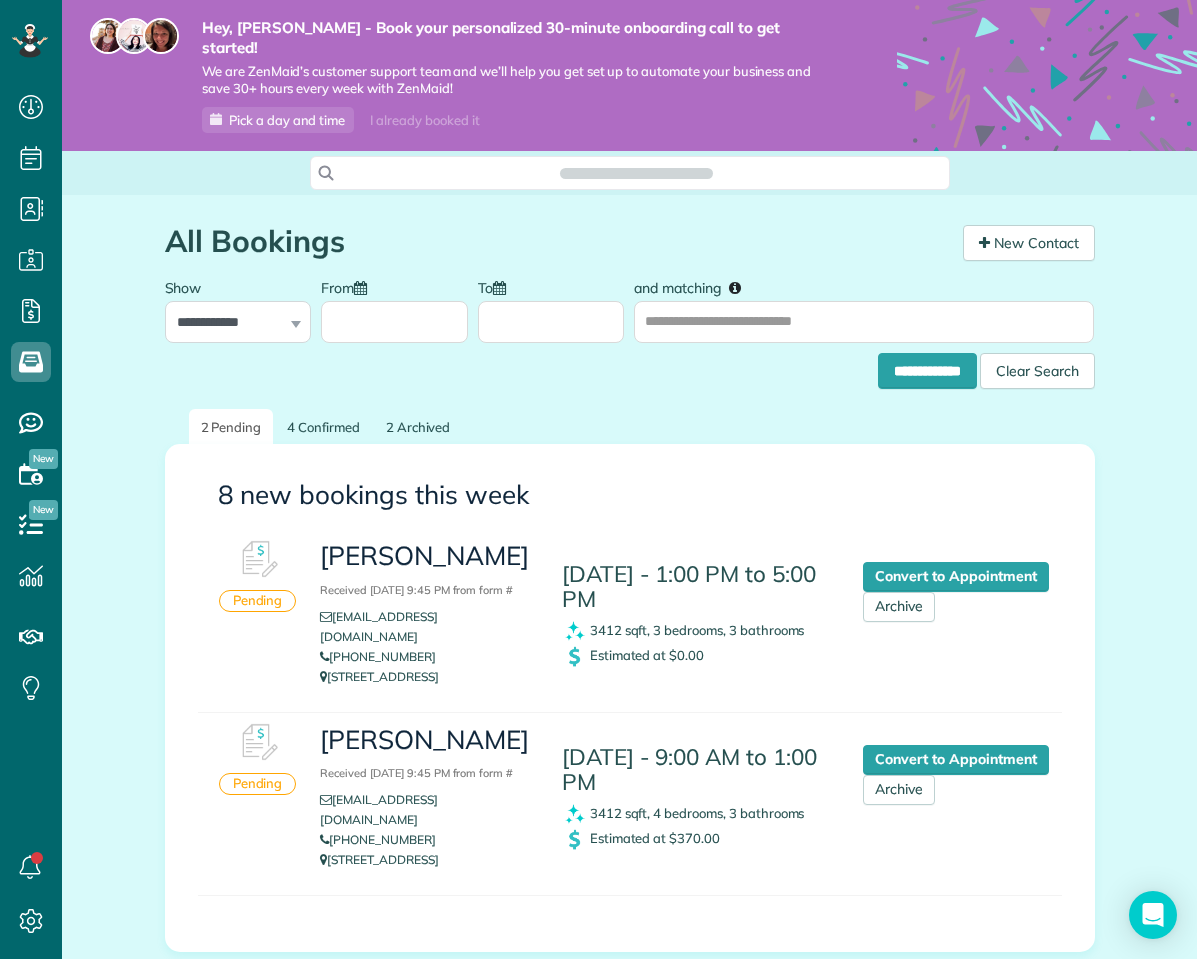 scroll, scrollTop: 0, scrollLeft: 0, axis: both 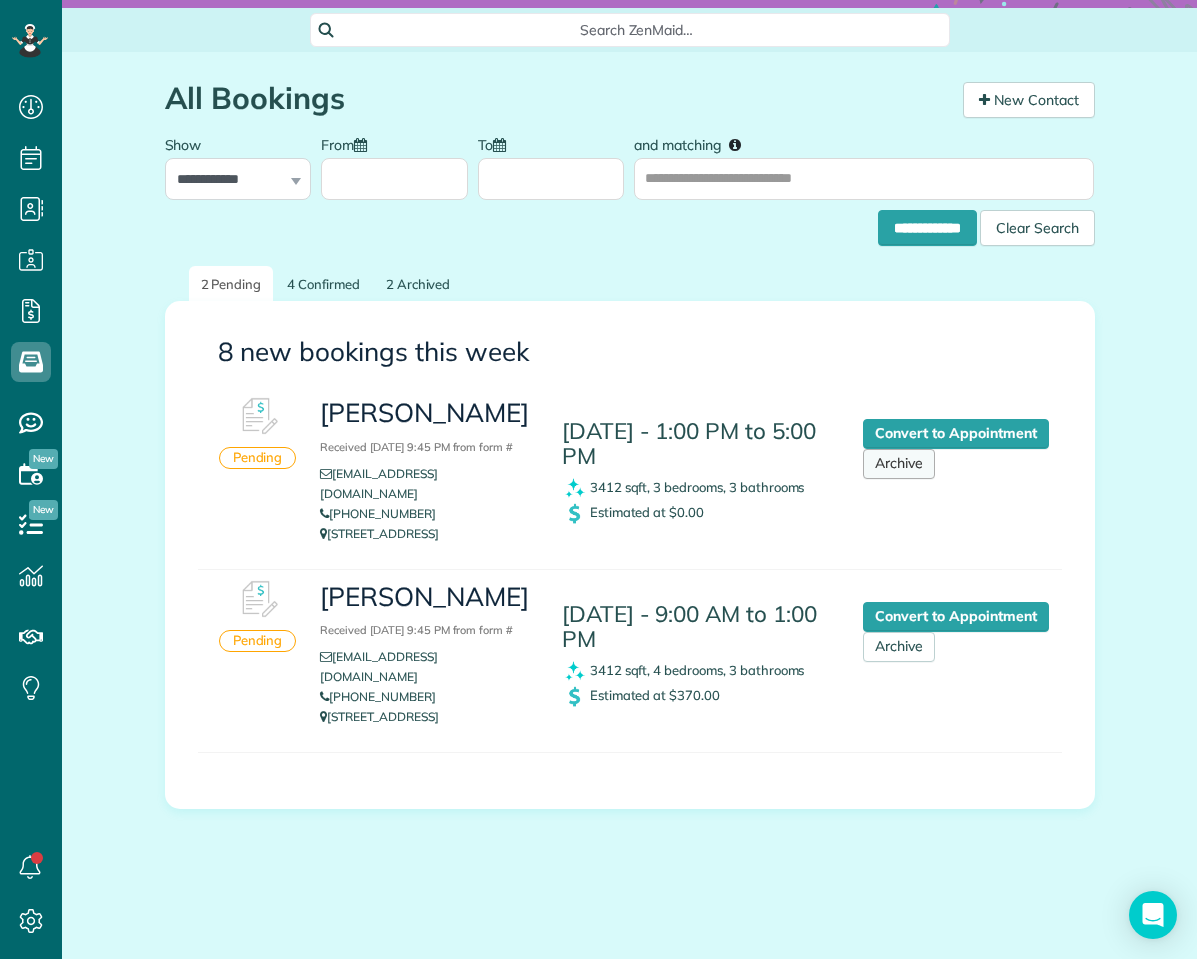 click on "Archive" at bounding box center [899, 464] 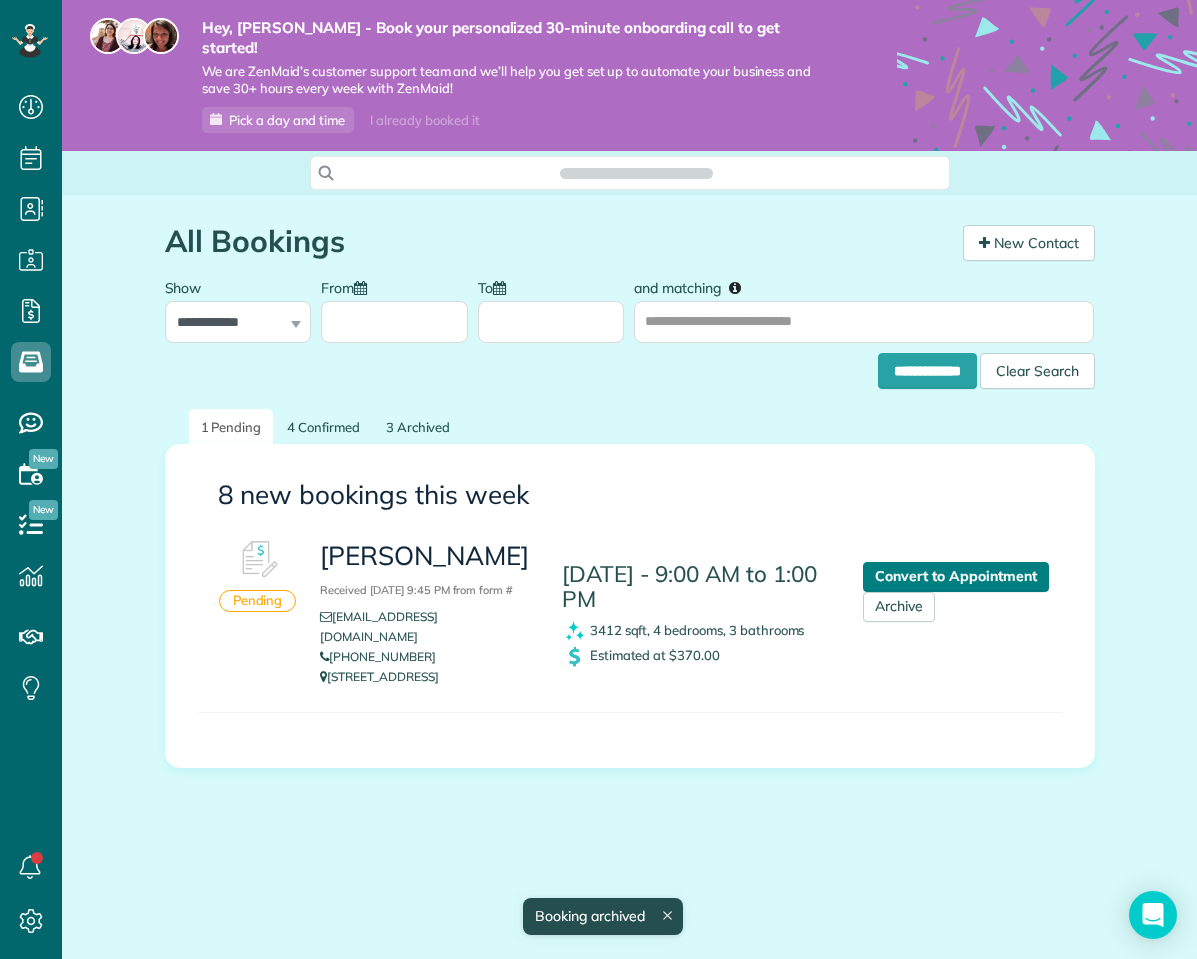 scroll, scrollTop: 0, scrollLeft: 0, axis: both 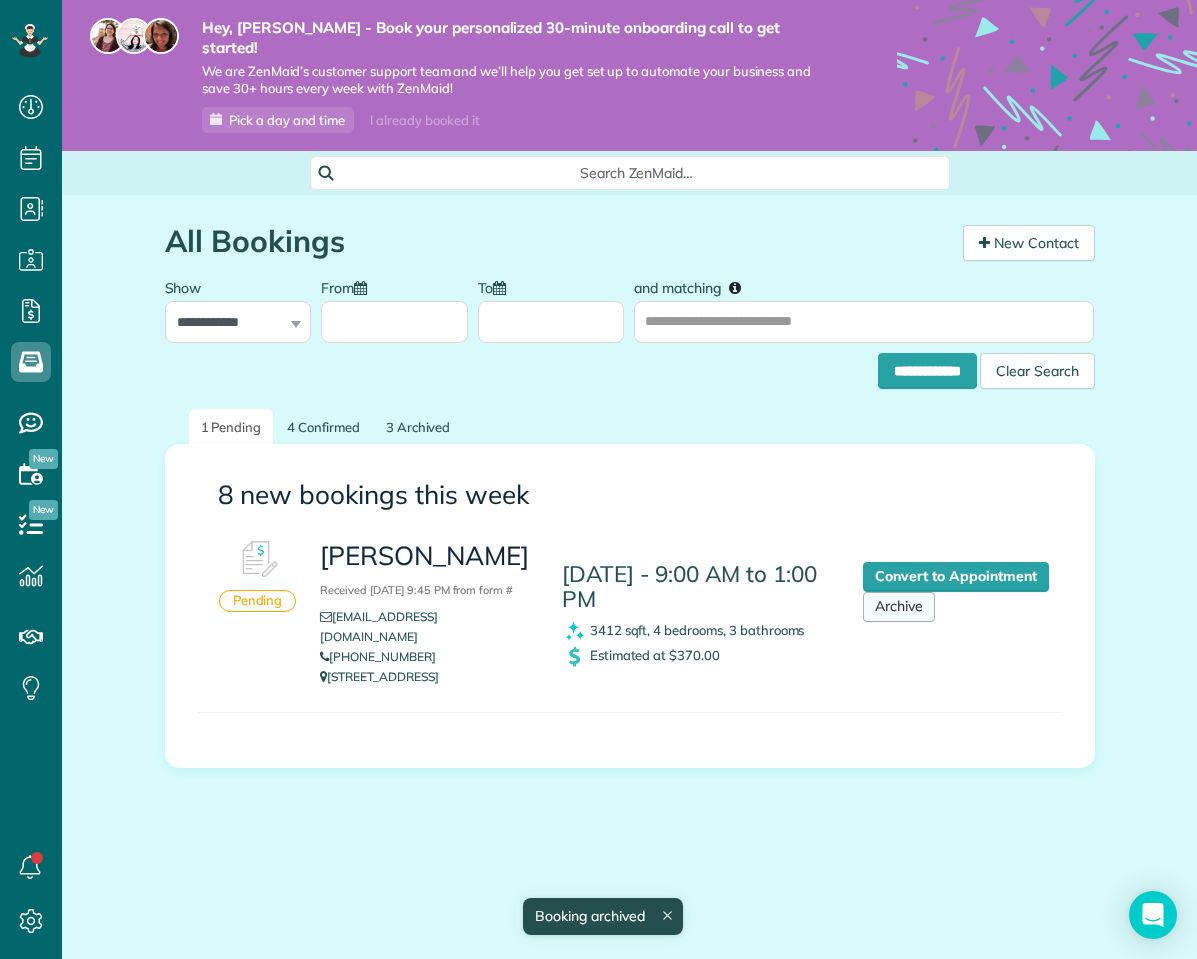 click on "Archive" at bounding box center [899, 607] 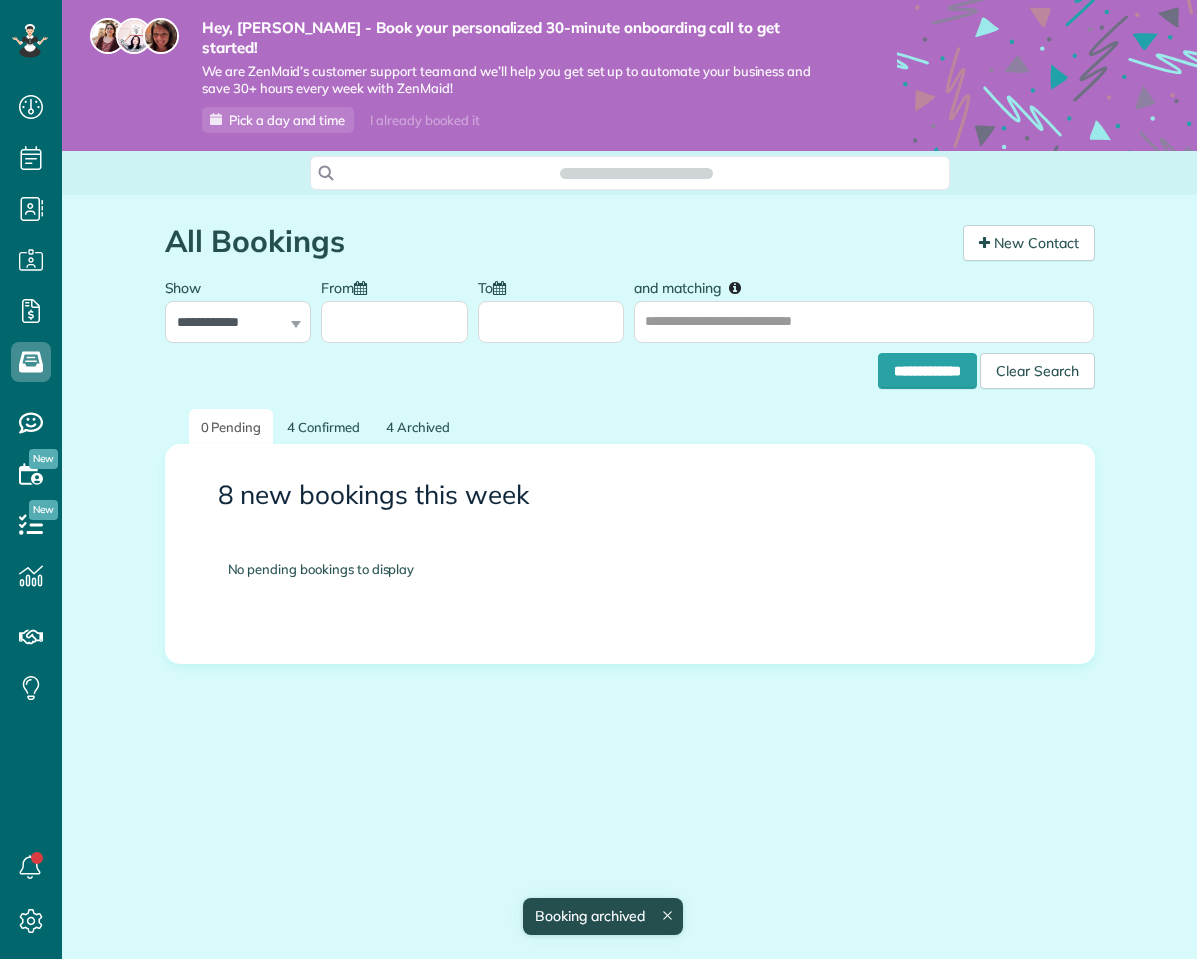 scroll, scrollTop: 0, scrollLeft: 0, axis: both 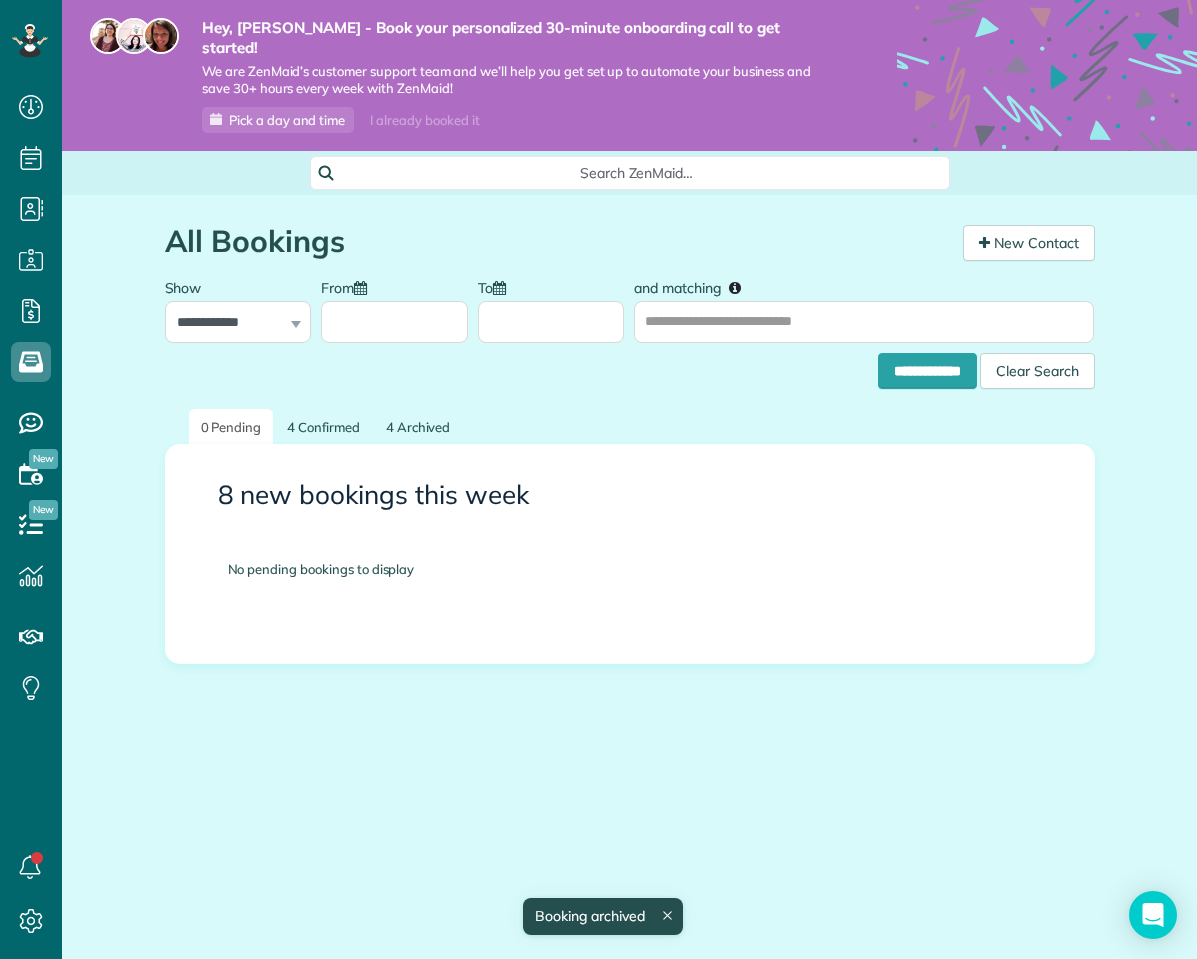 click on "**********" at bounding box center [630, 366] 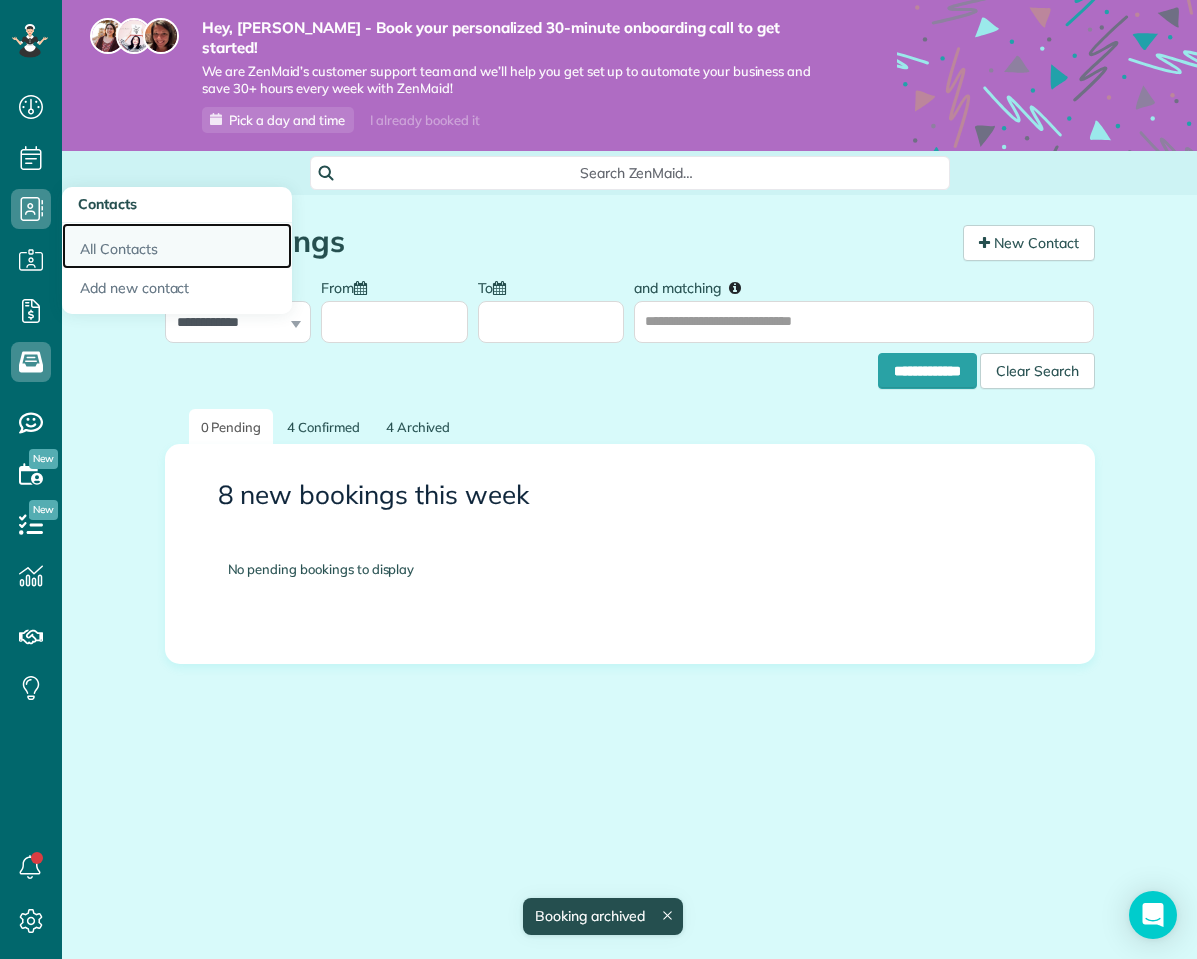 click on "All Contacts" at bounding box center [177, 246] 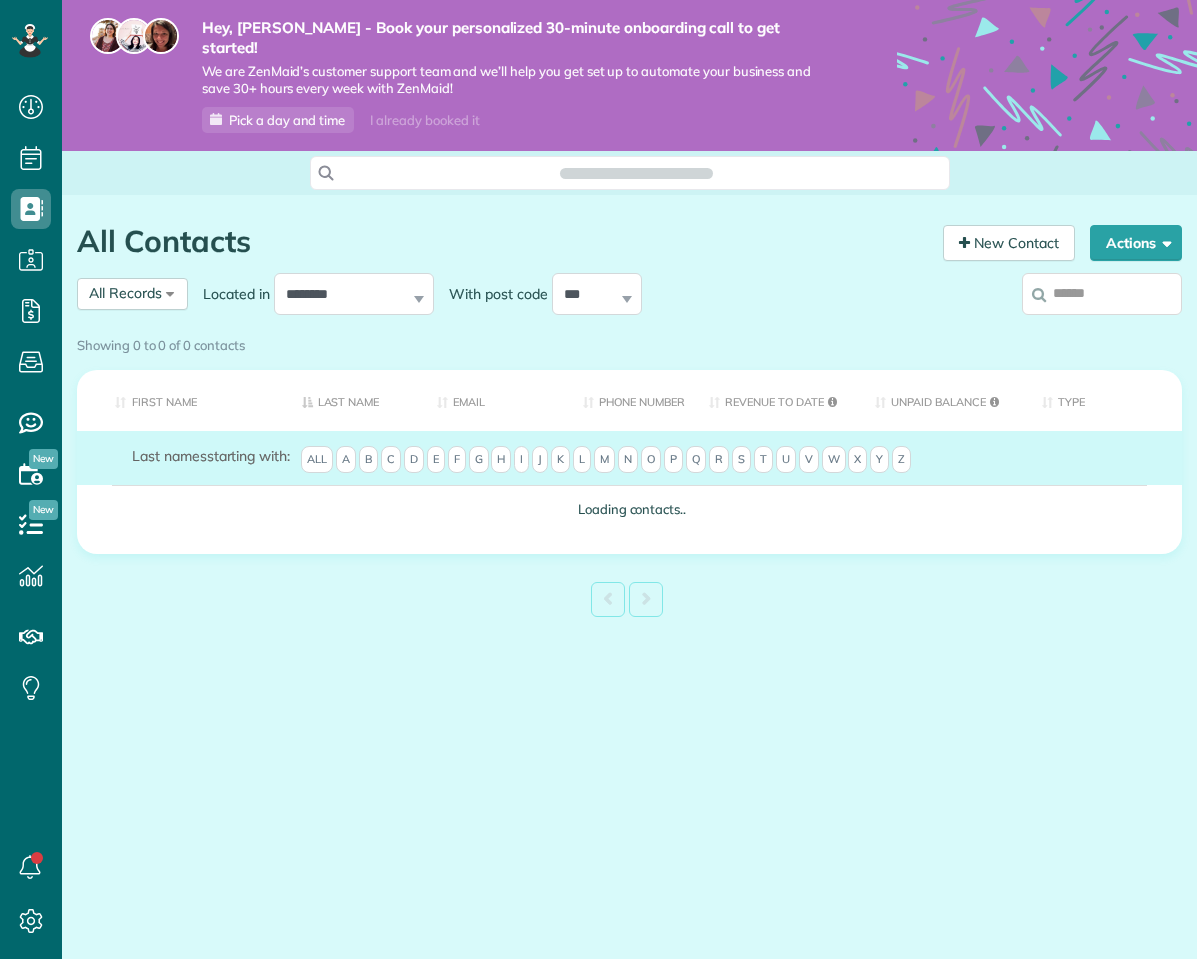 scroll, scrollTop: 0, scrollLeft: 0, axis: both 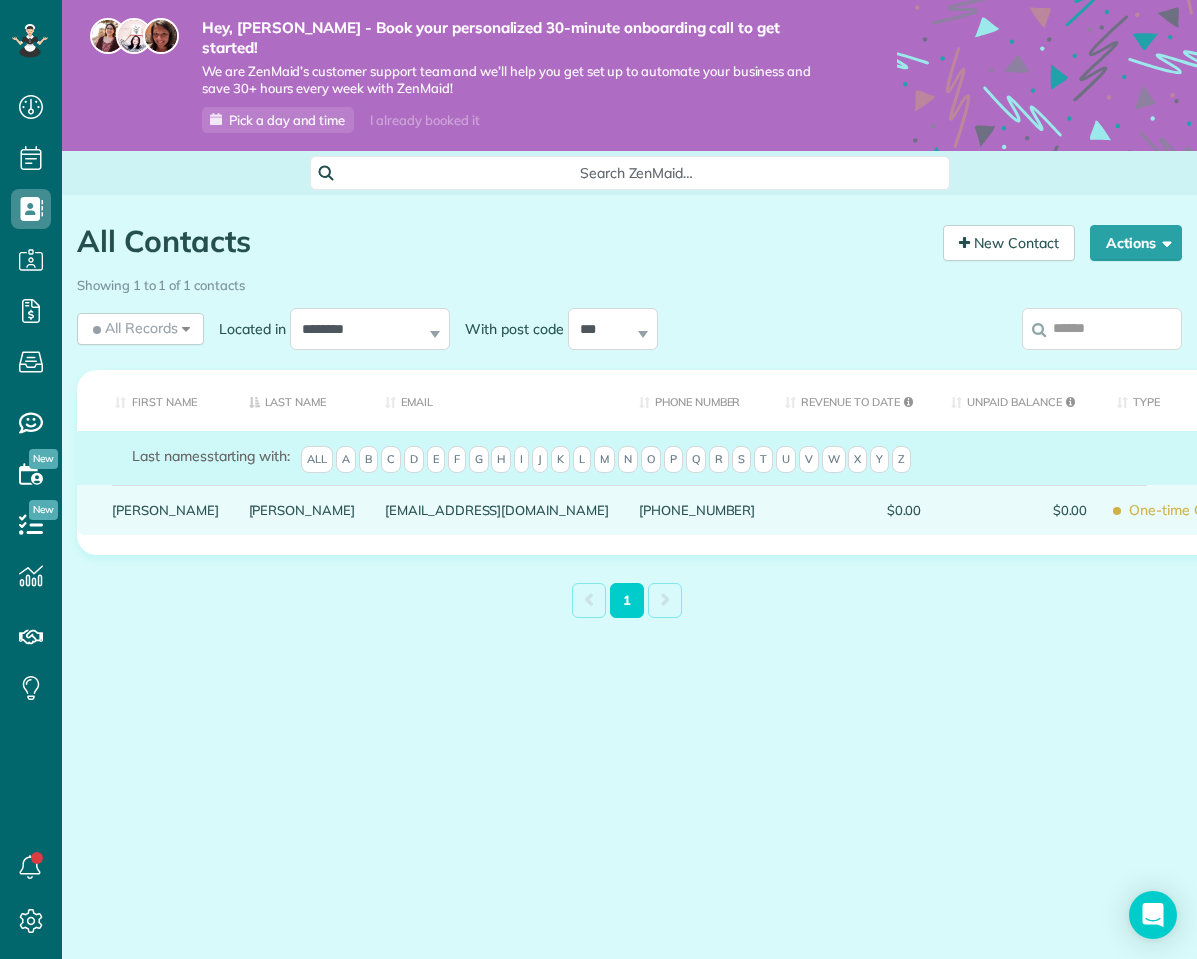 click on "Lumpkin" at bounding box center (302, 510) 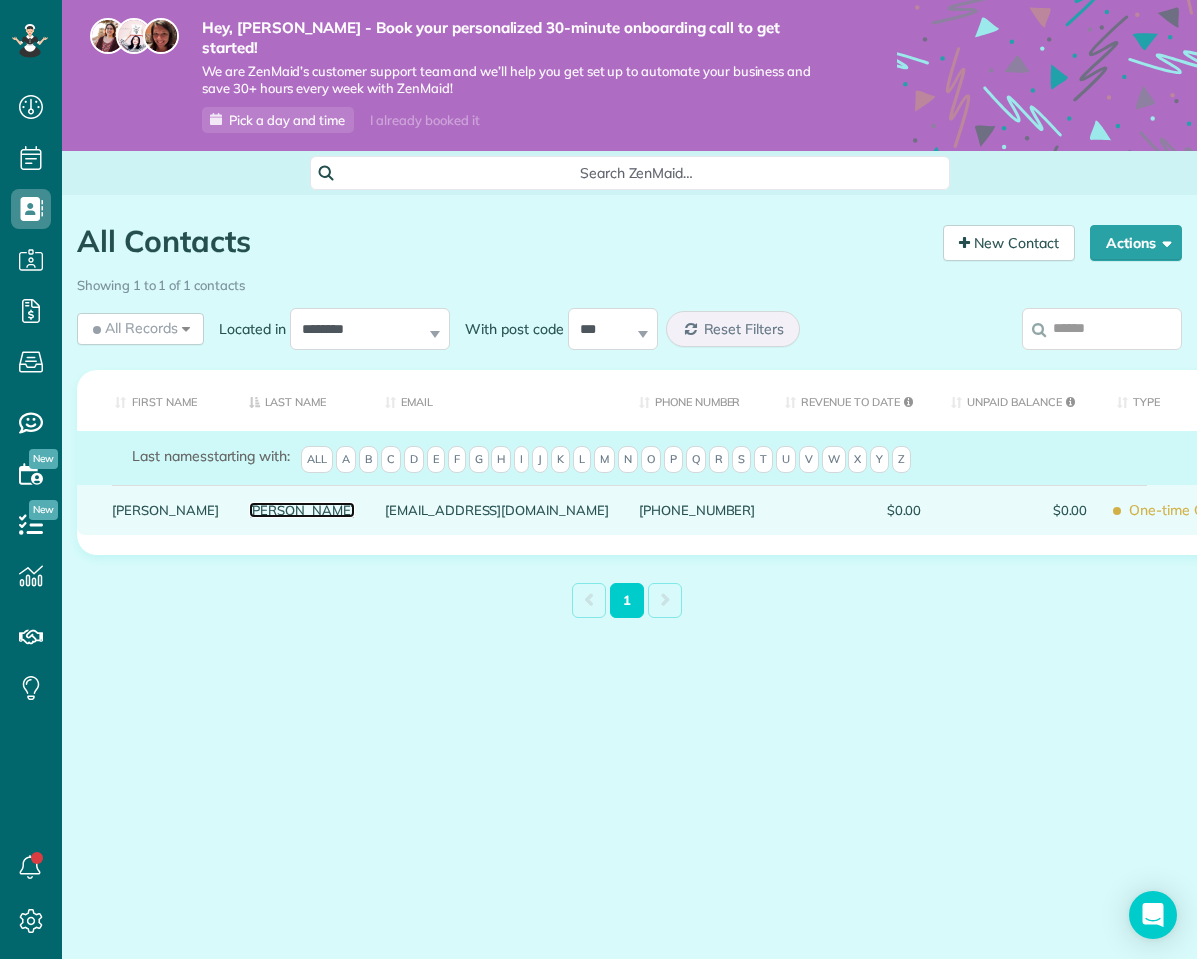click on "Lumpkin" at bounding box center (302, 510) 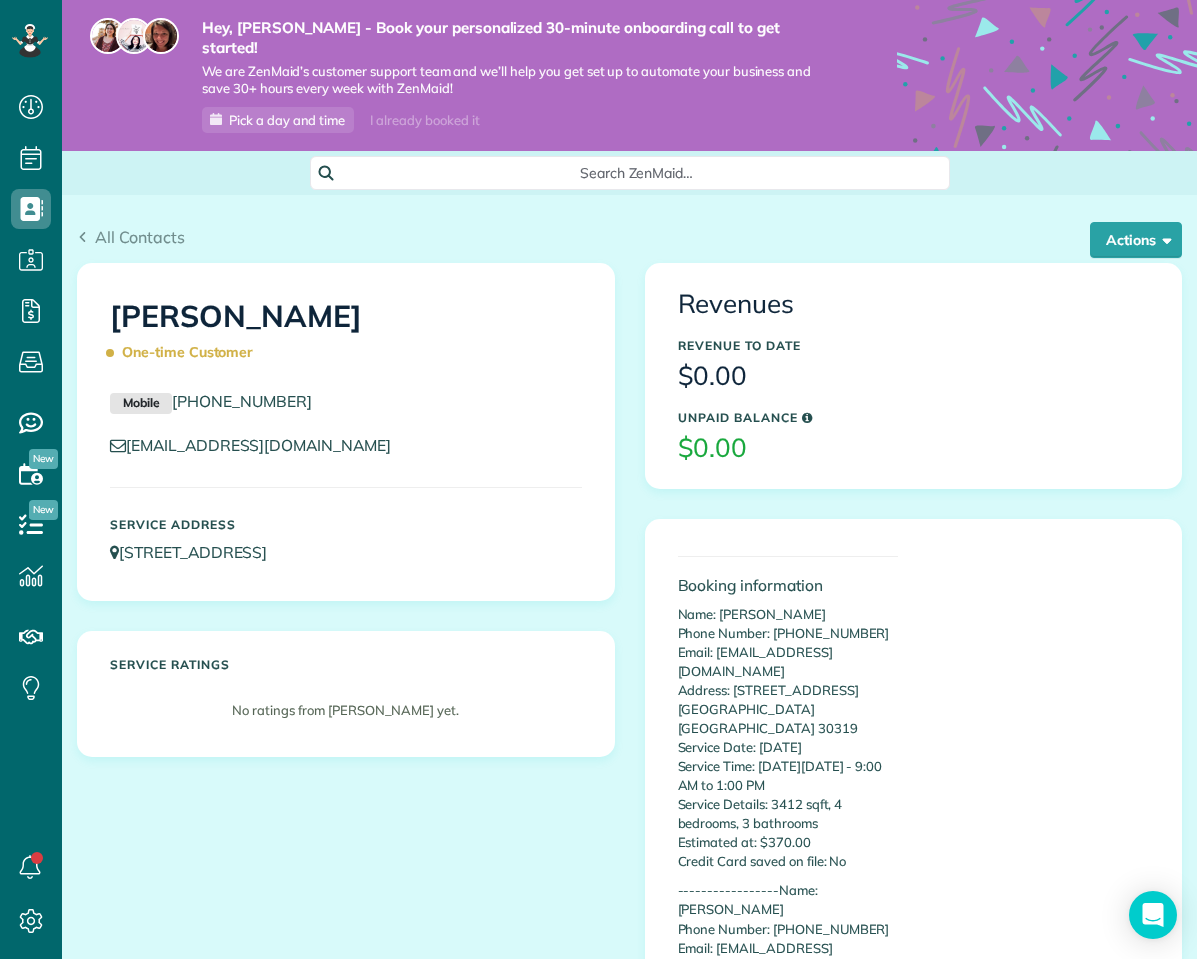 scroll, scrollTop: 0, scrollLeft: 0, axis: both 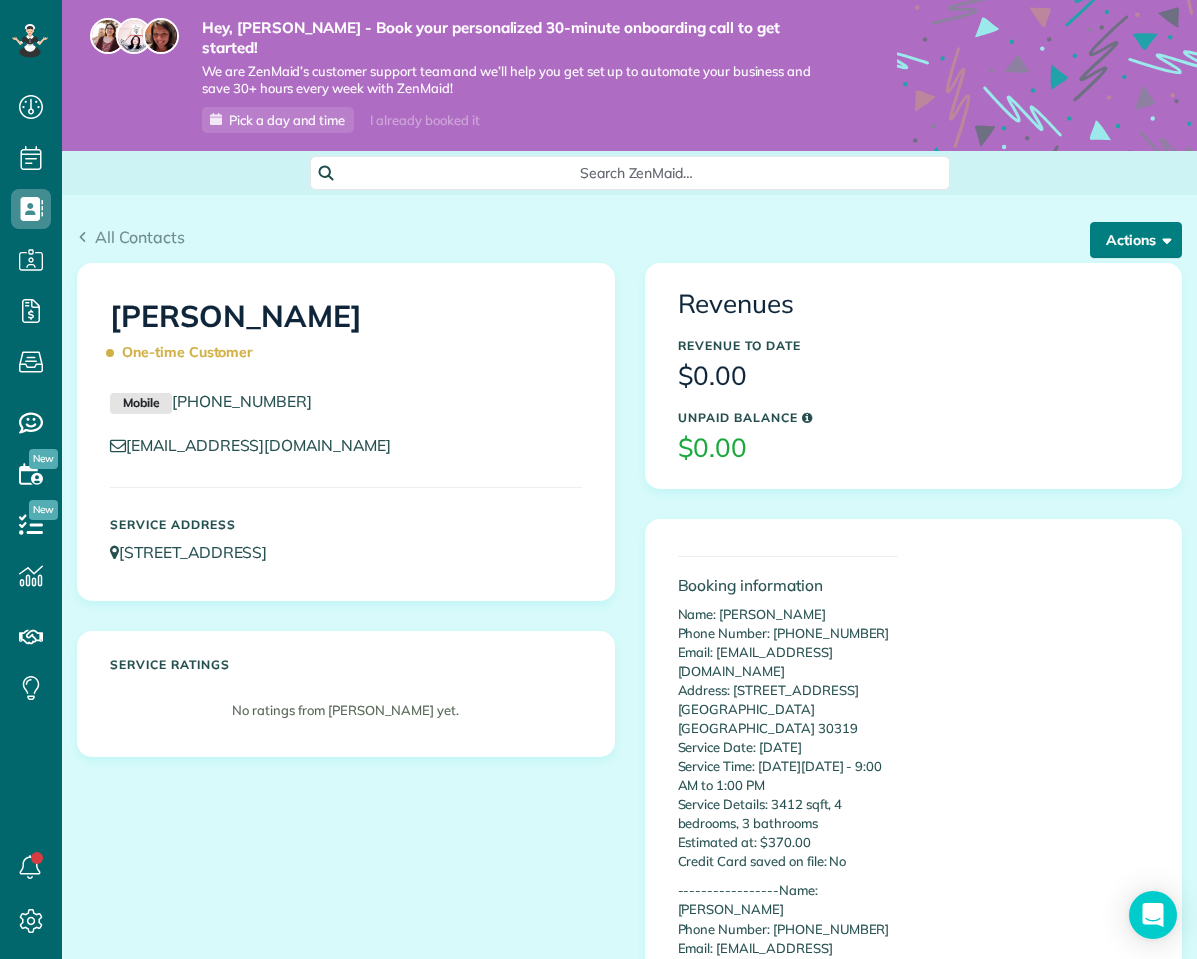 click on "Actions" at bounding box center [1136, 240] 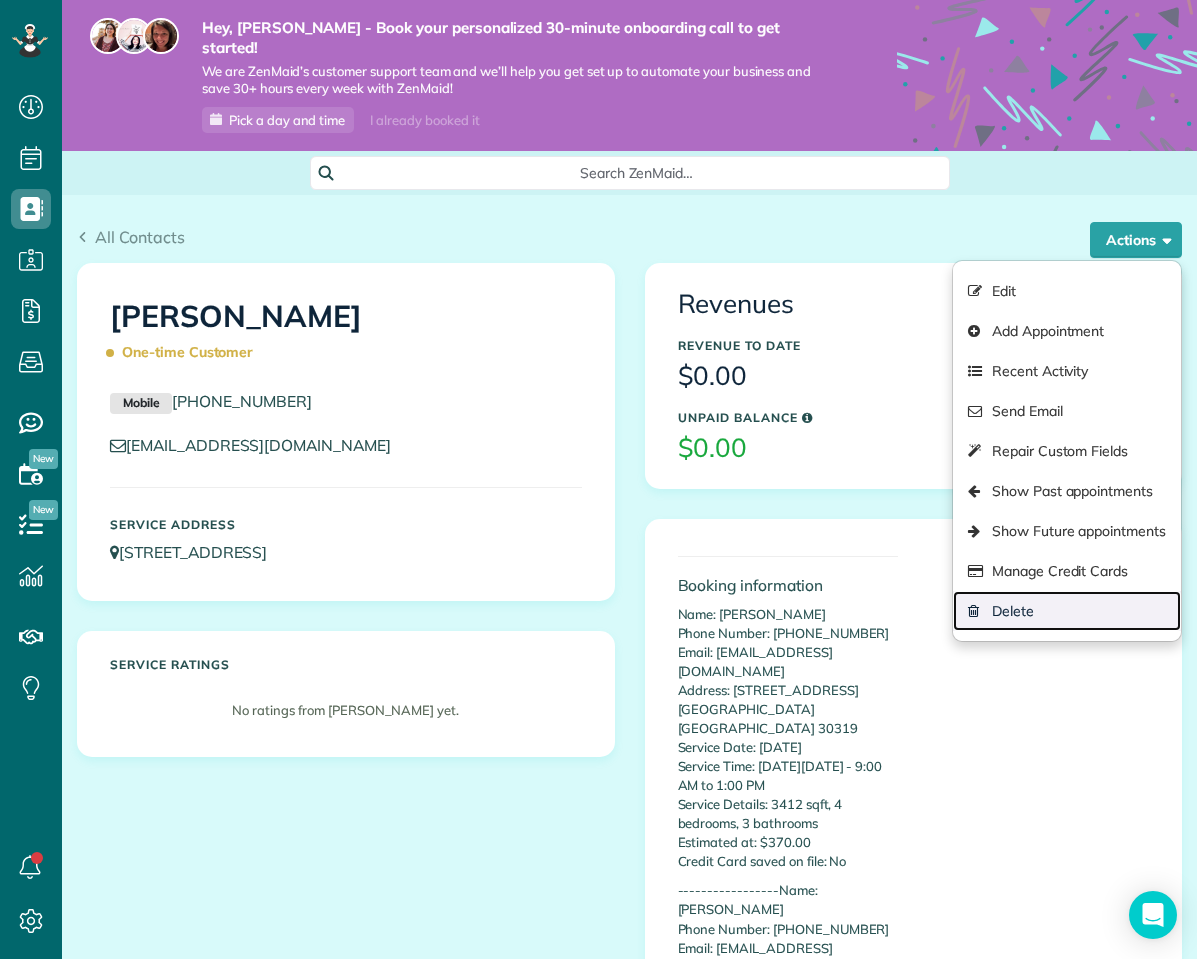 click on "Delete" at bounding box center [1067, 611] 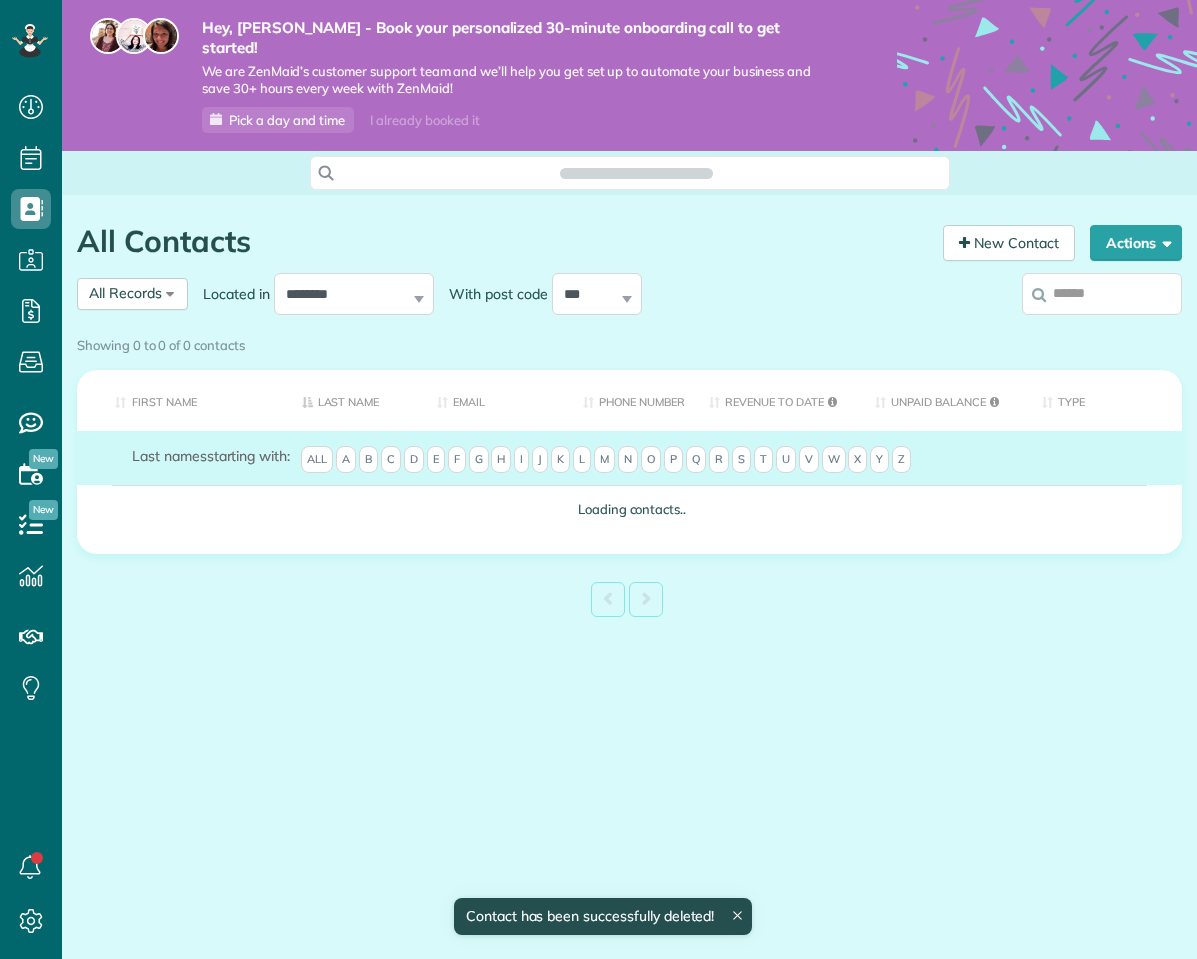 scroll, scrollTop: 0, scrollLeft: 0, axis: both 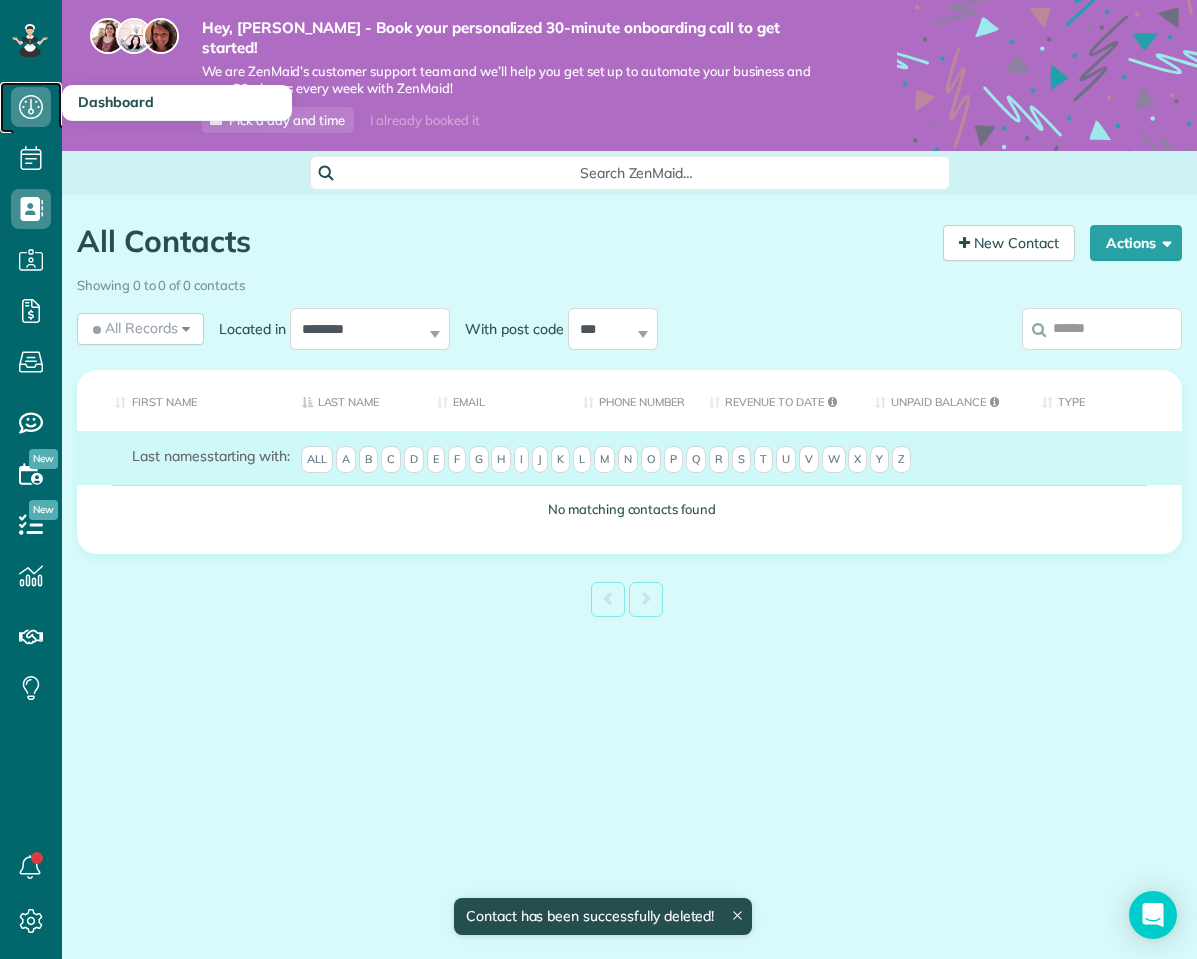 click on "Dashboard" at bounding box center [31, 107] 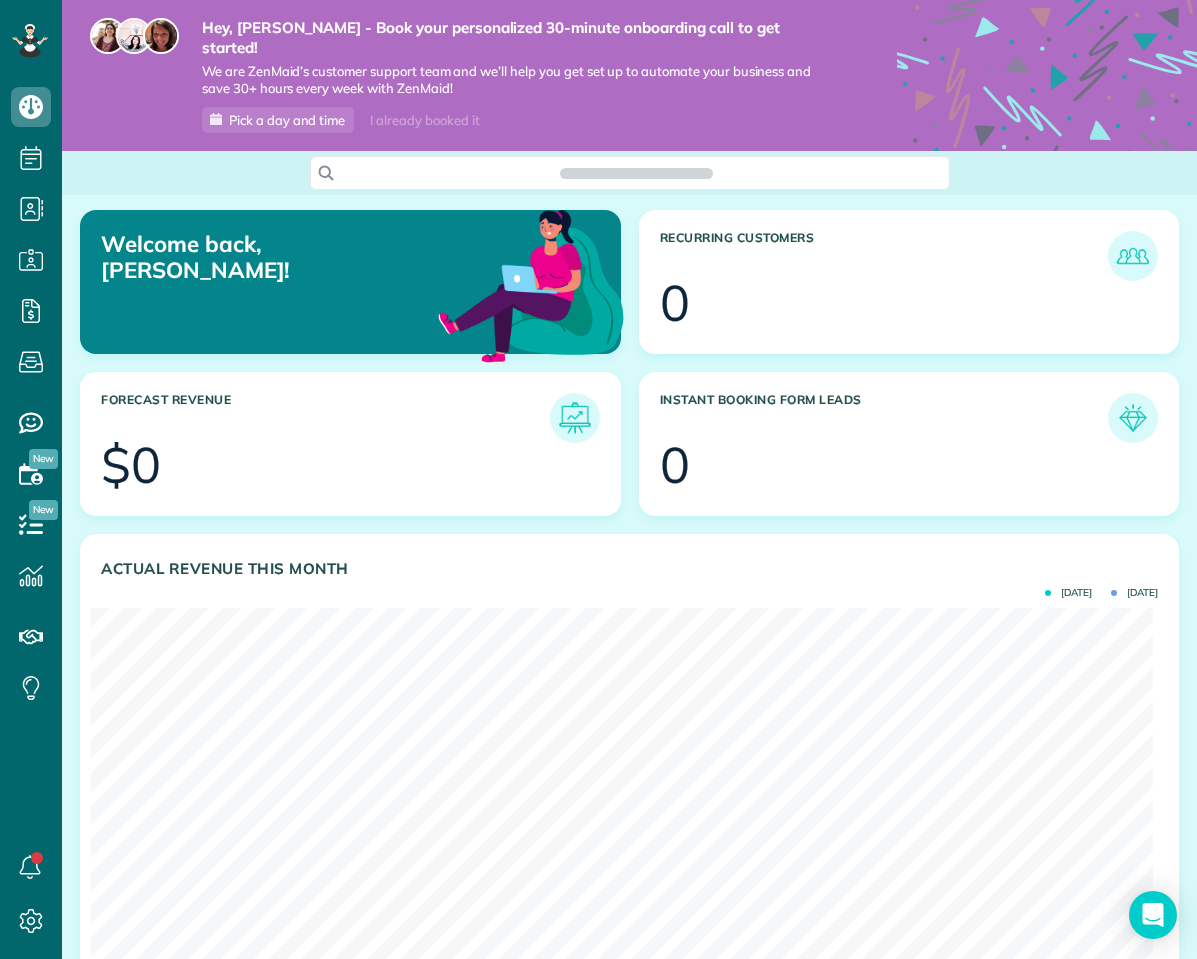 scroll, scrollTop: 0, scrollLeft: 0, axis: both 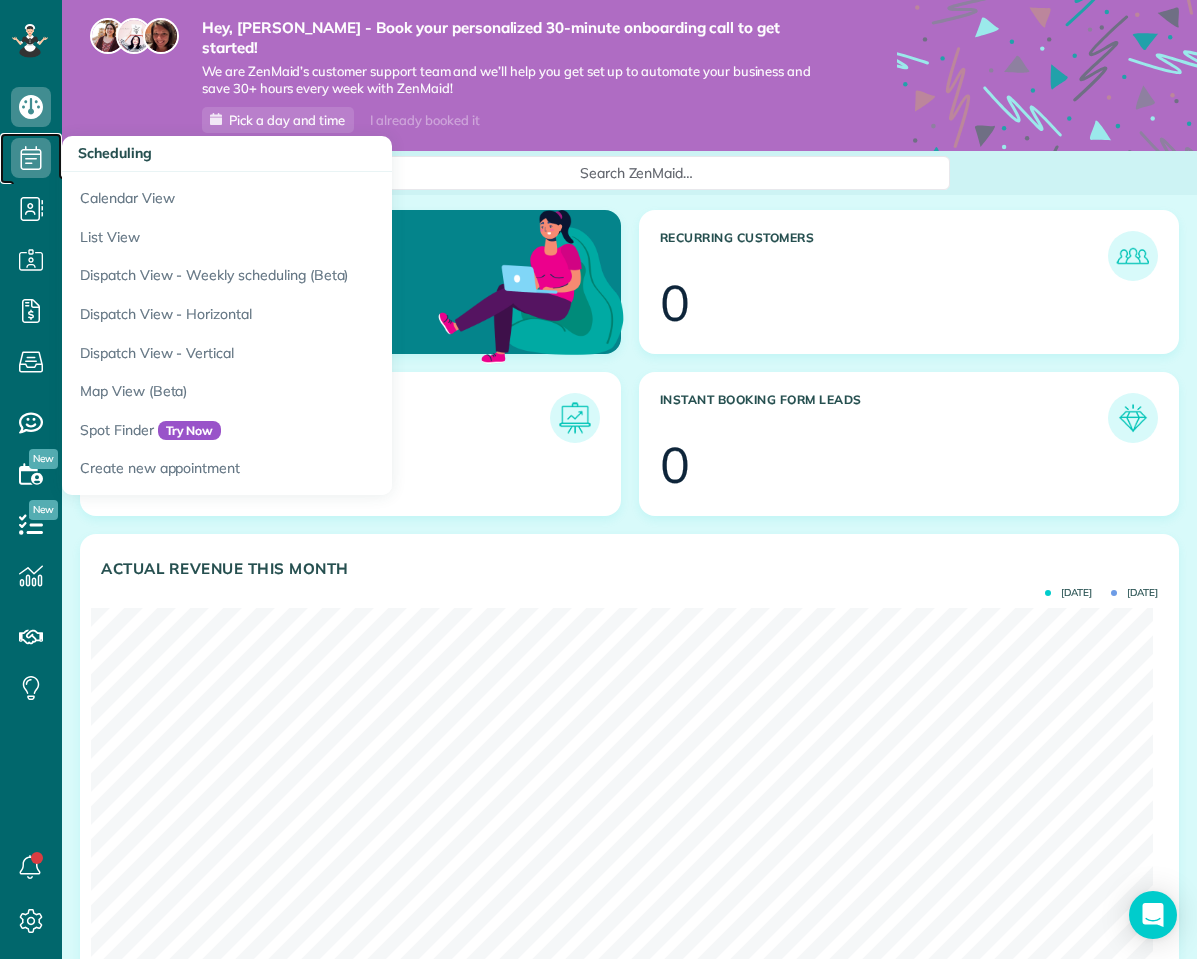 click 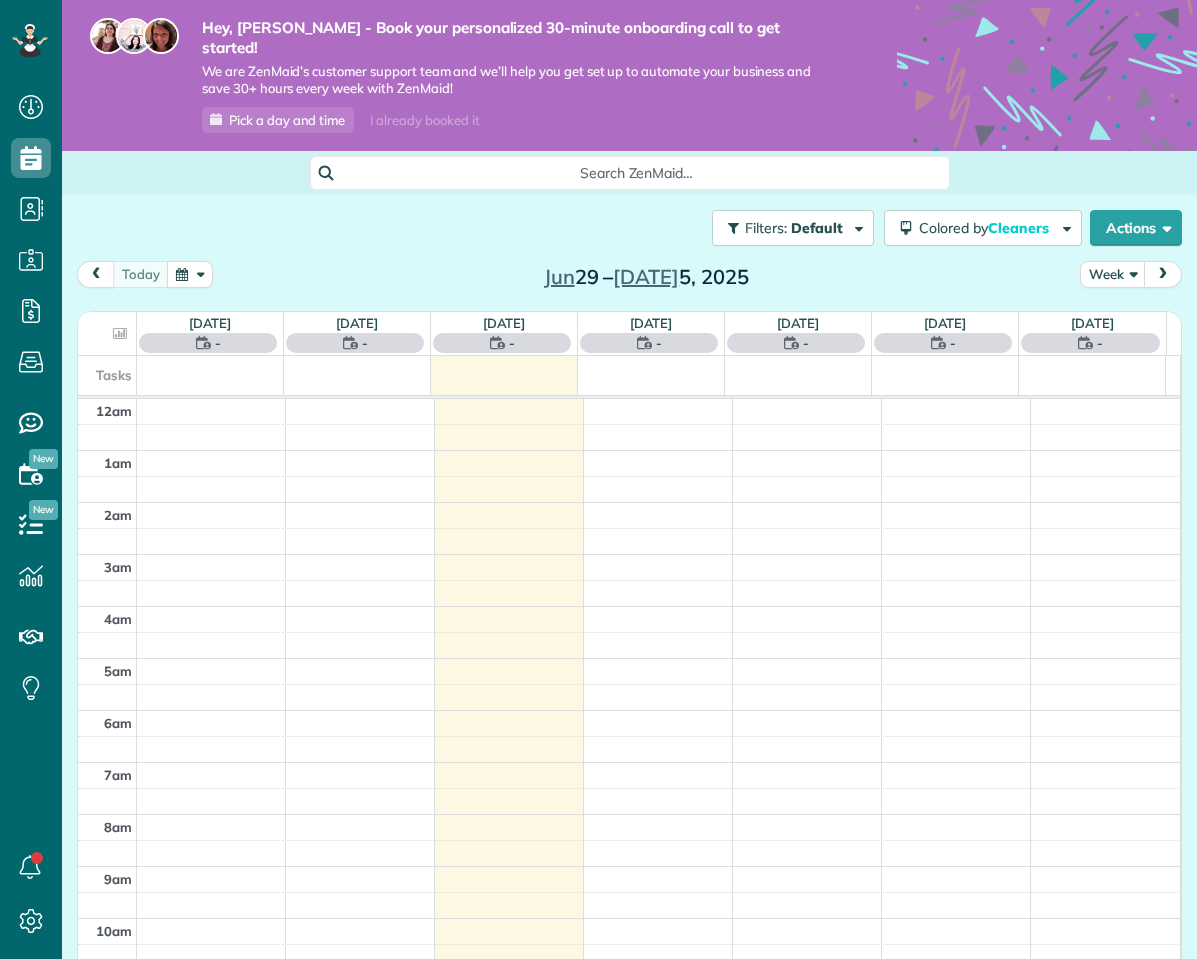 scroll, scrollTop: 0, scrollLeft: 0, axis: both 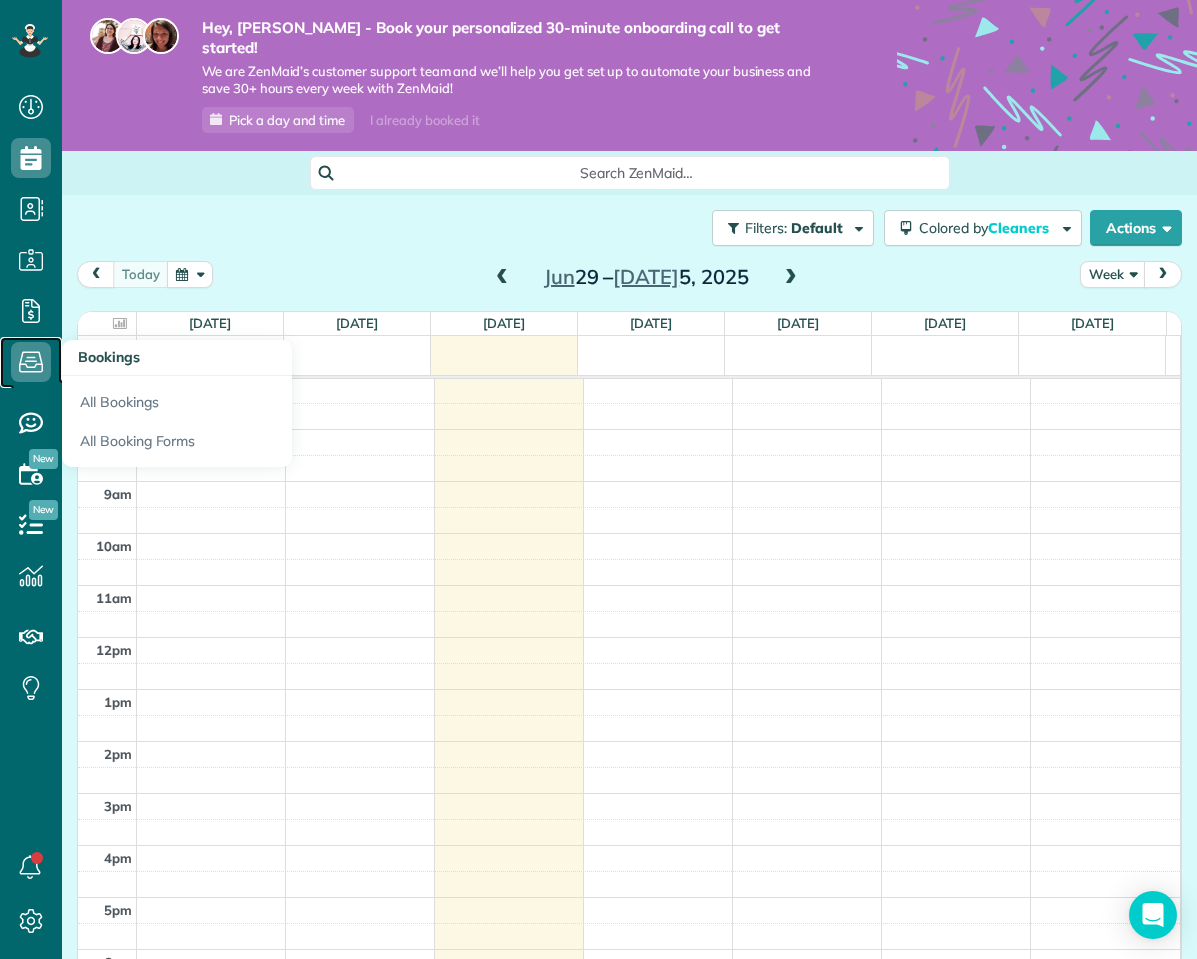 click 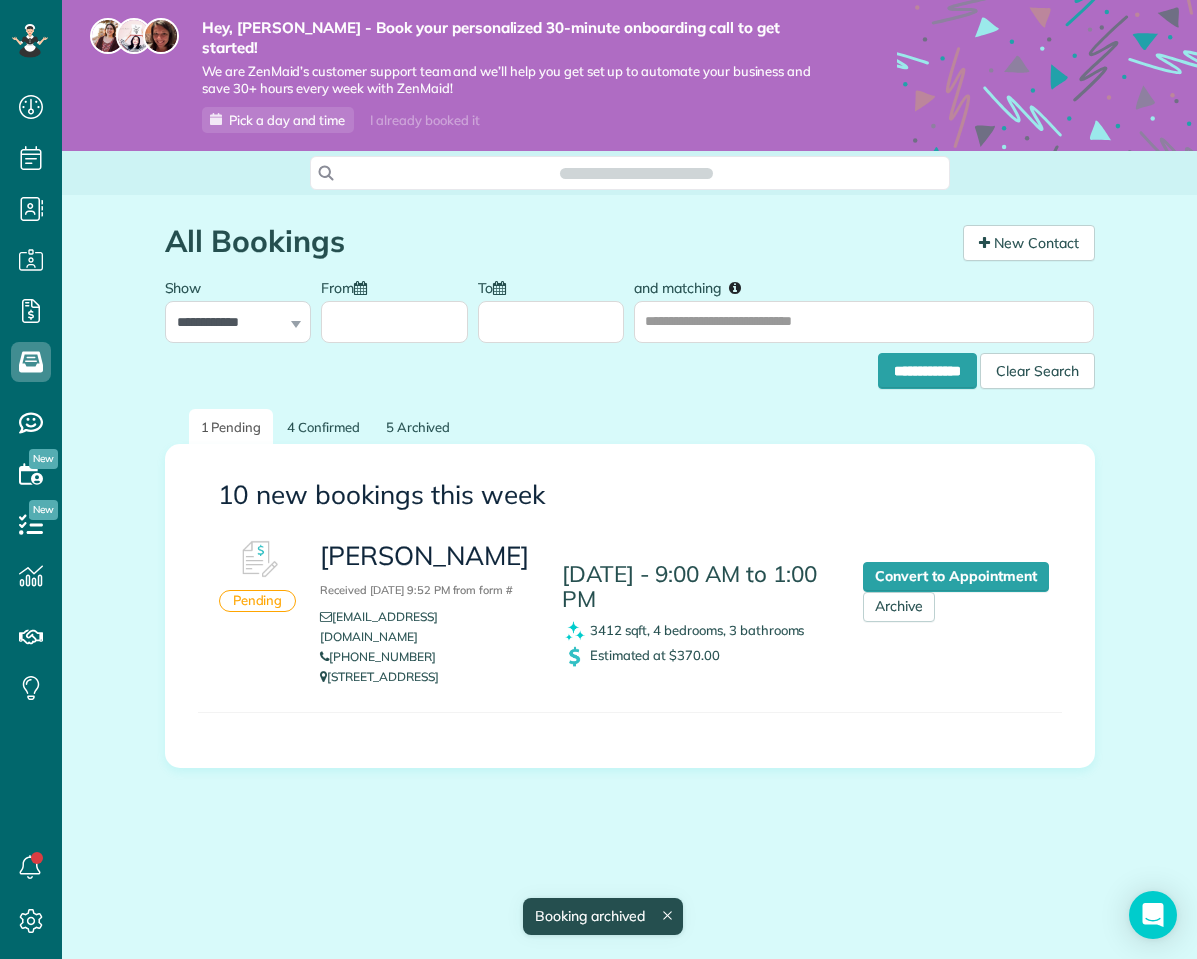 scroll, scrollTop: 0, scrollLeft: 0, axis: both 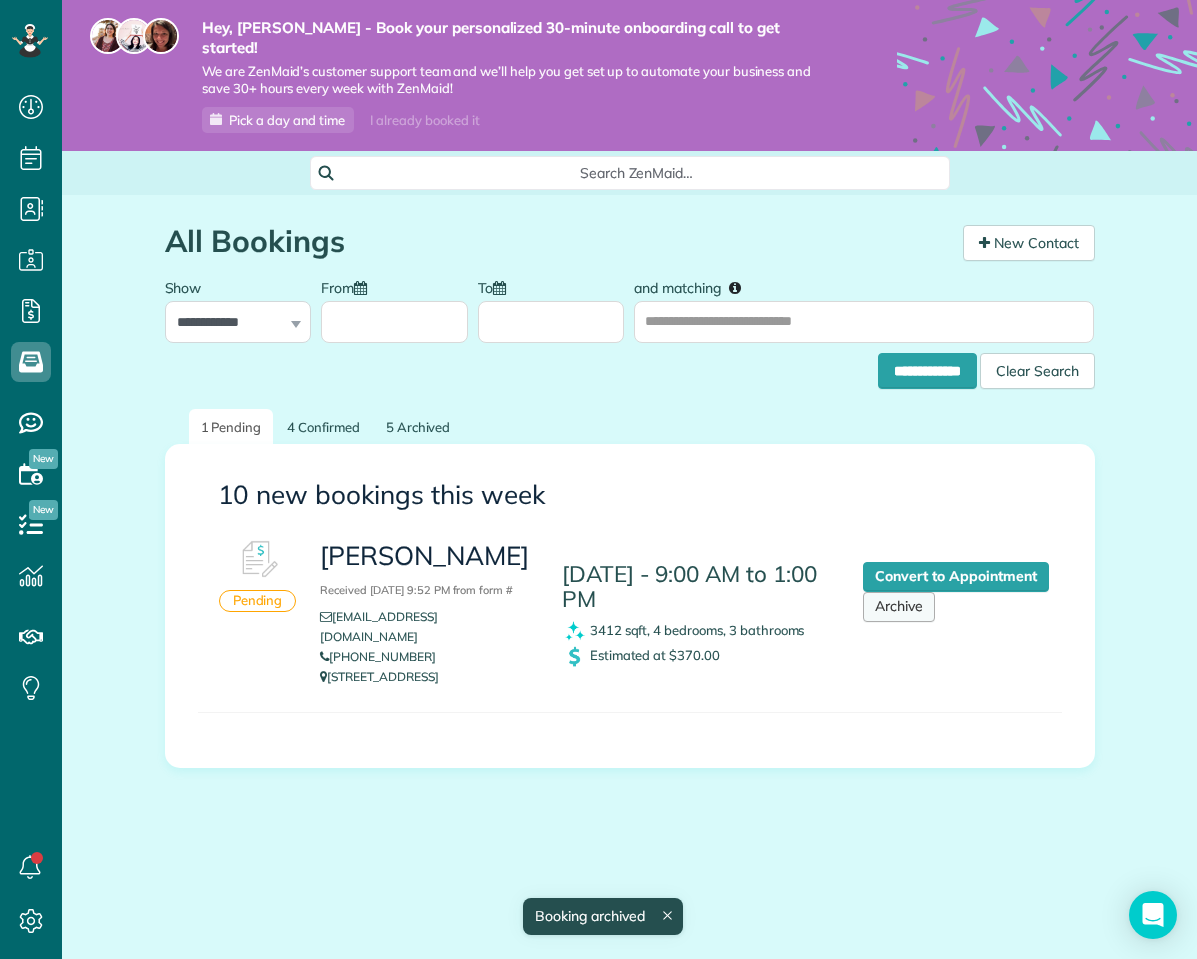 click on "Archive" at bounding box center (899, 607) 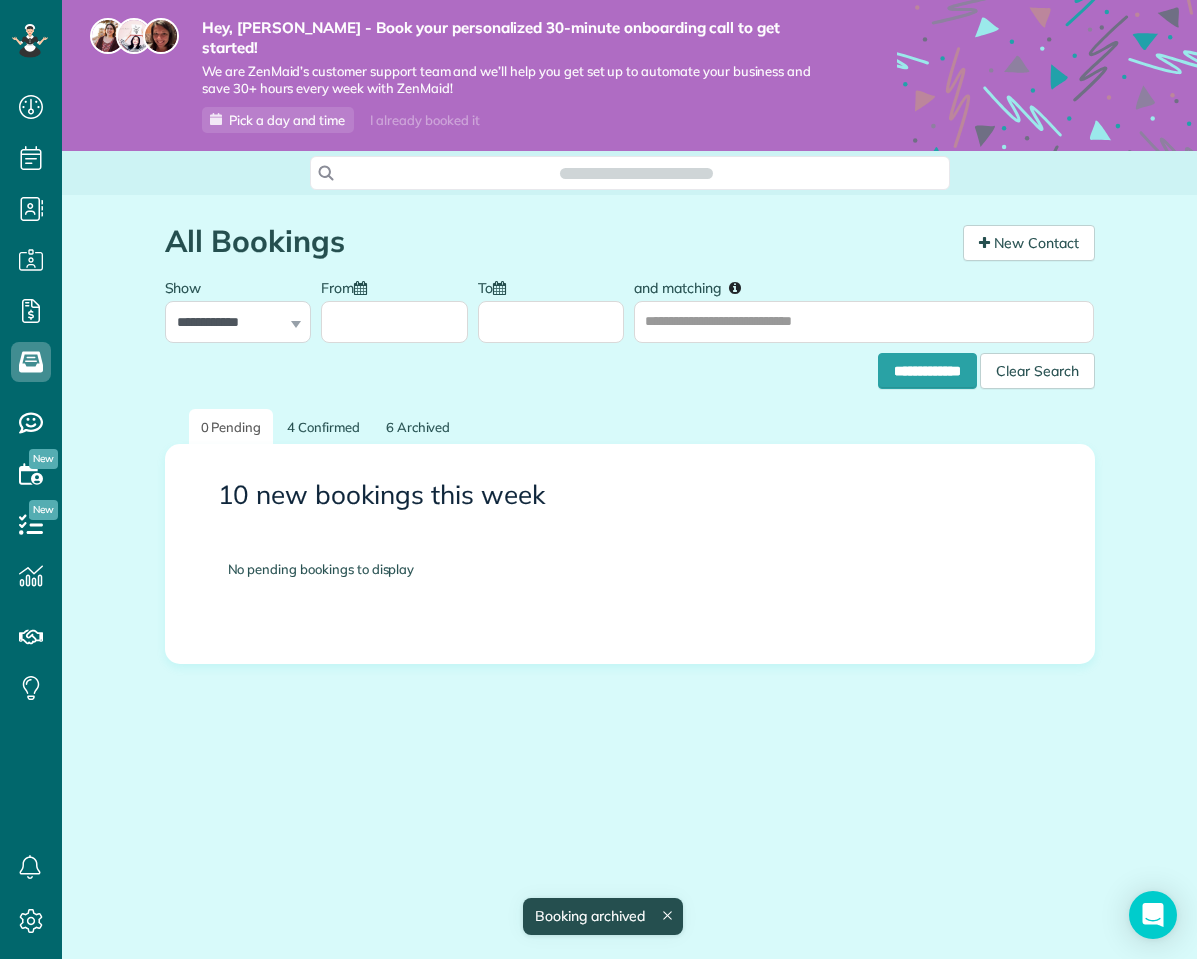 scroll, scrollTop: 0, scrollLeft: 0, axis: both 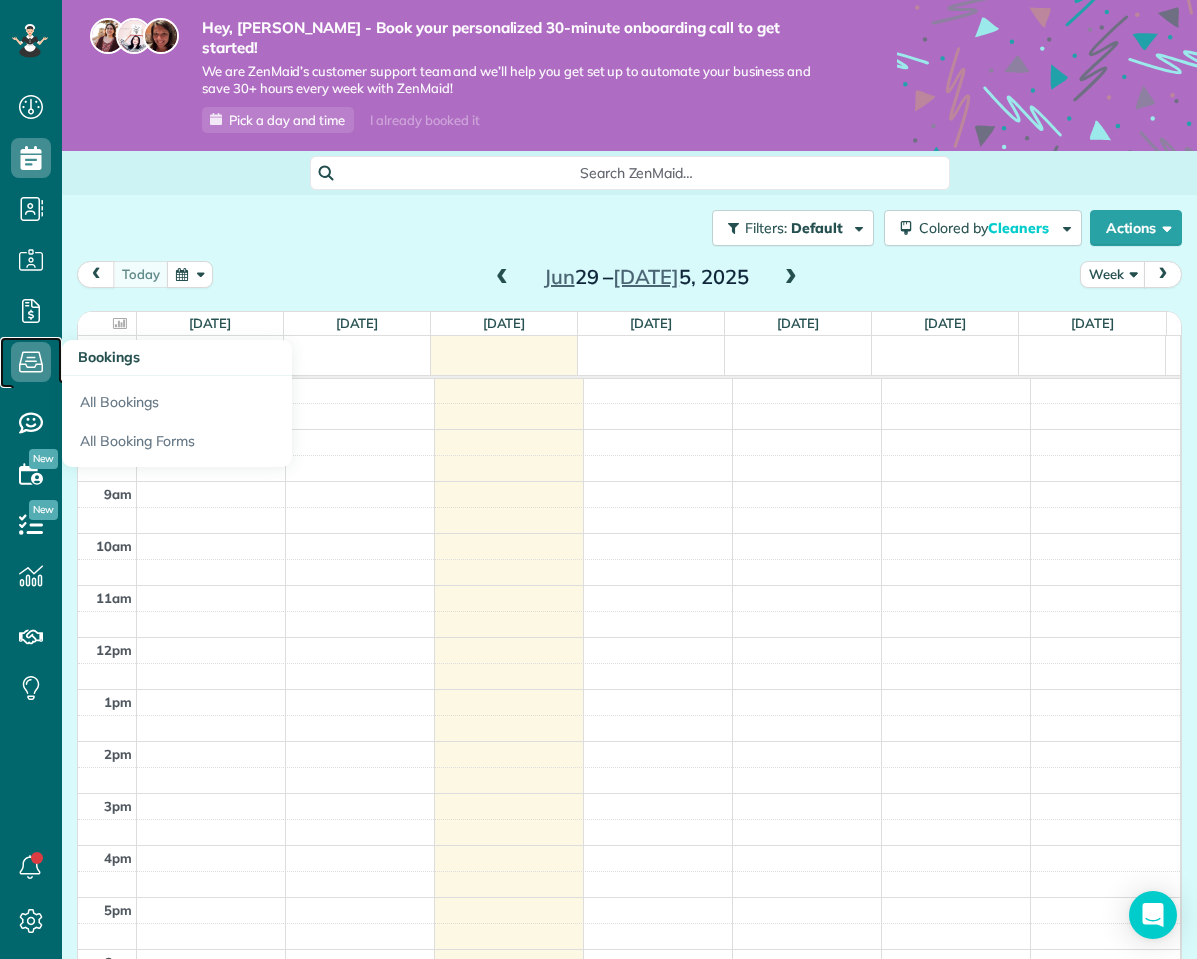 click 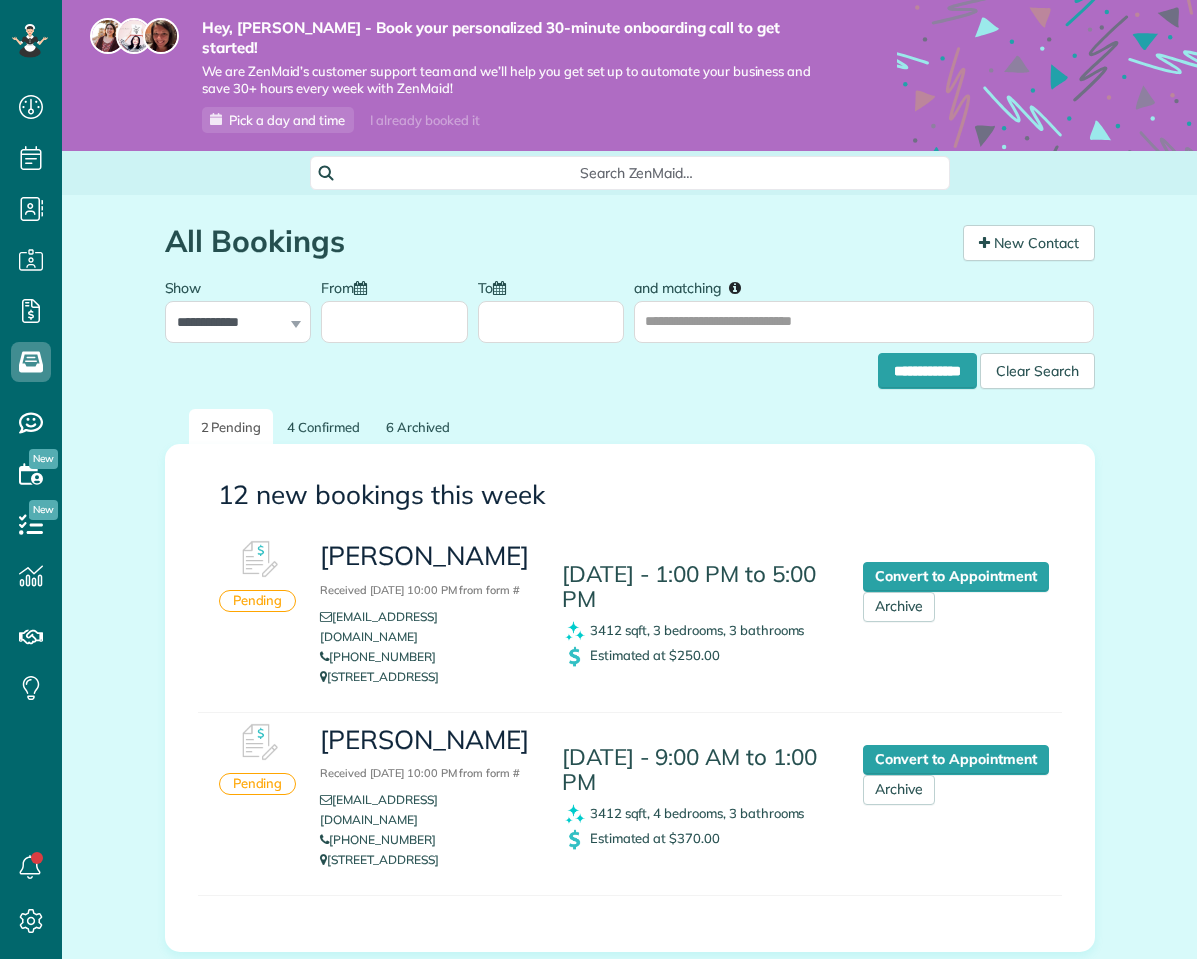 scroll, scrollTop: 0, scrollLeft: 0, axis: both 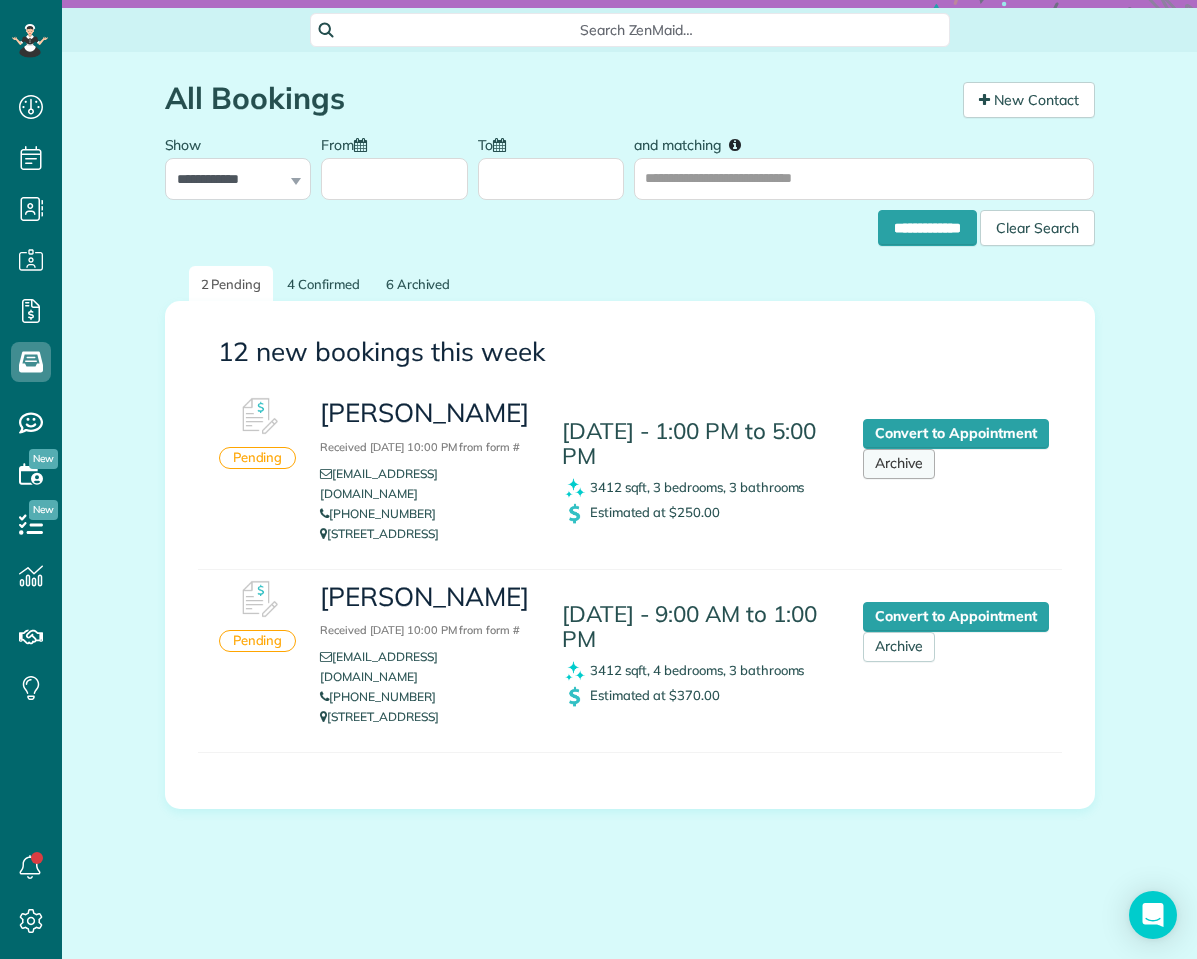click on "Archive" at bounding box center (899, 464) 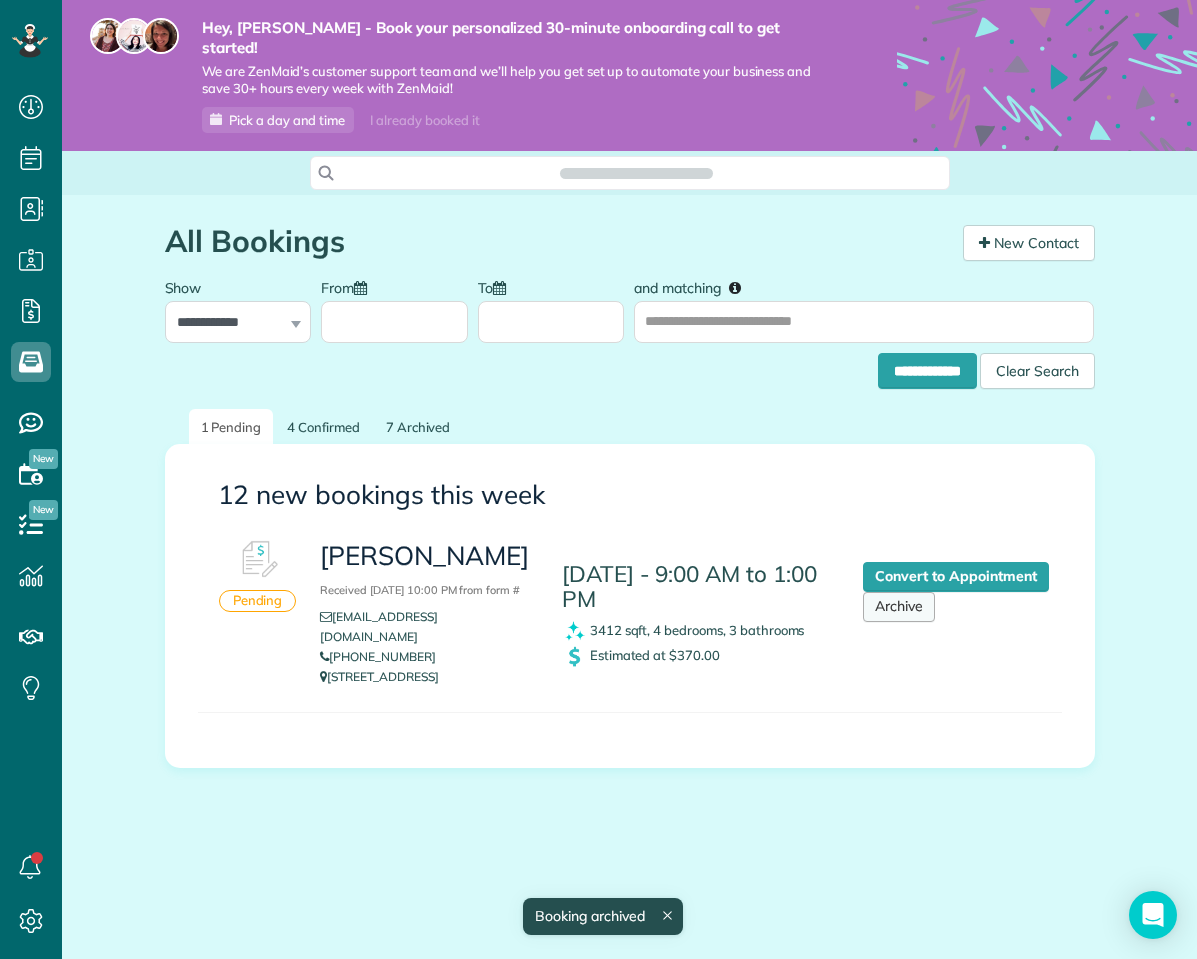 scroll, scrollTop: 0, scrollLeft: 0, axis: both 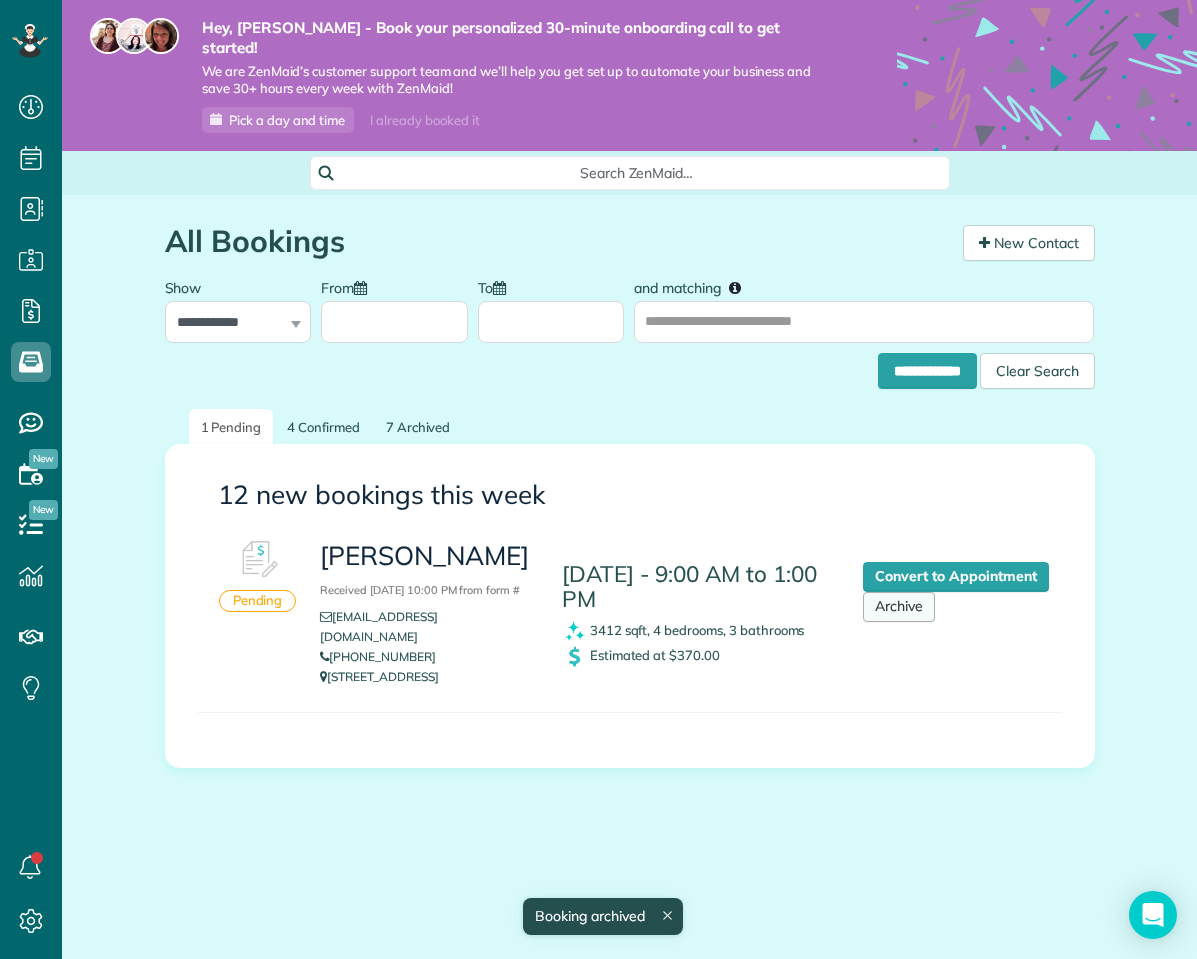 click on "Archive" at bounding box center [899, 607] 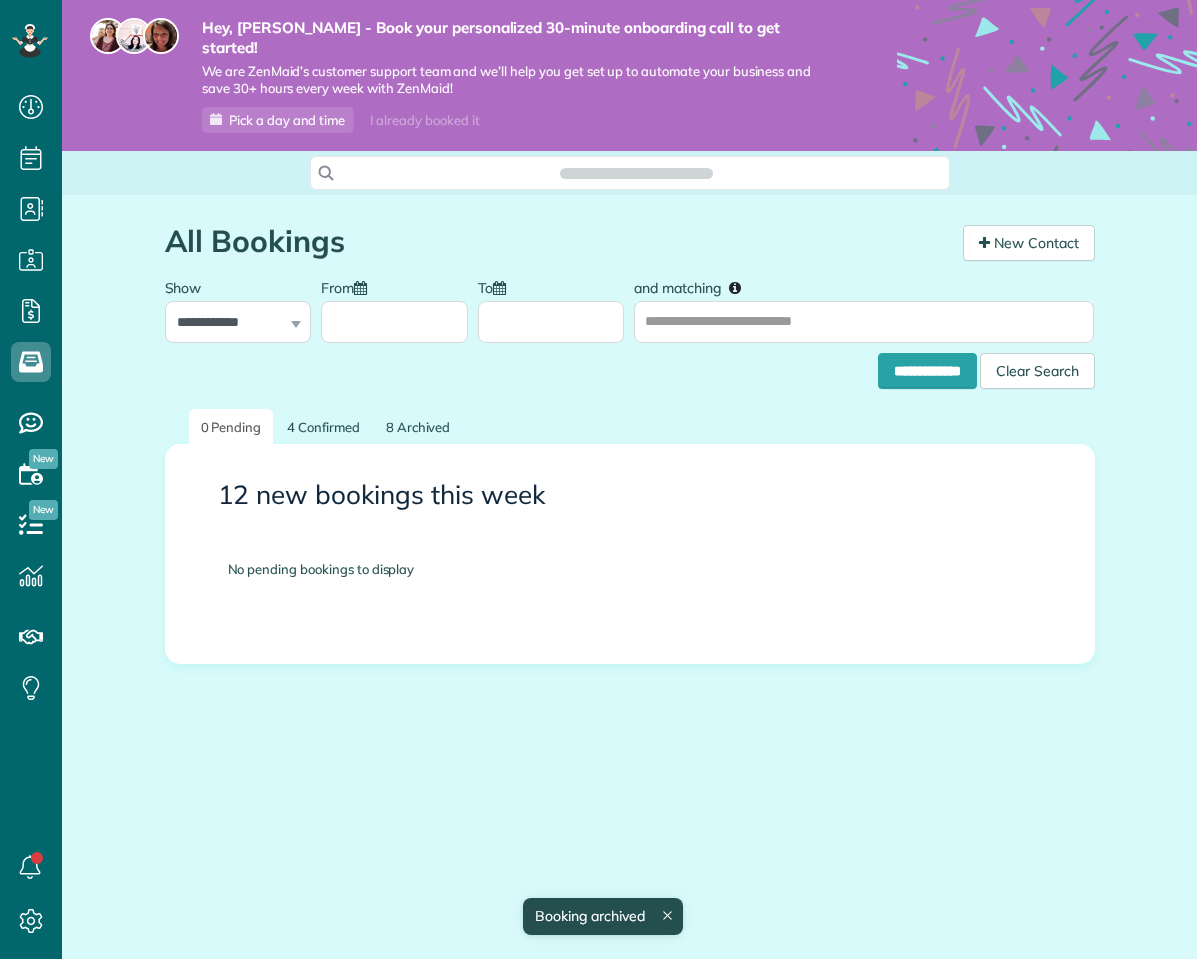 scroll, scrollTop: 0, scrollLeft: 0, axis: both 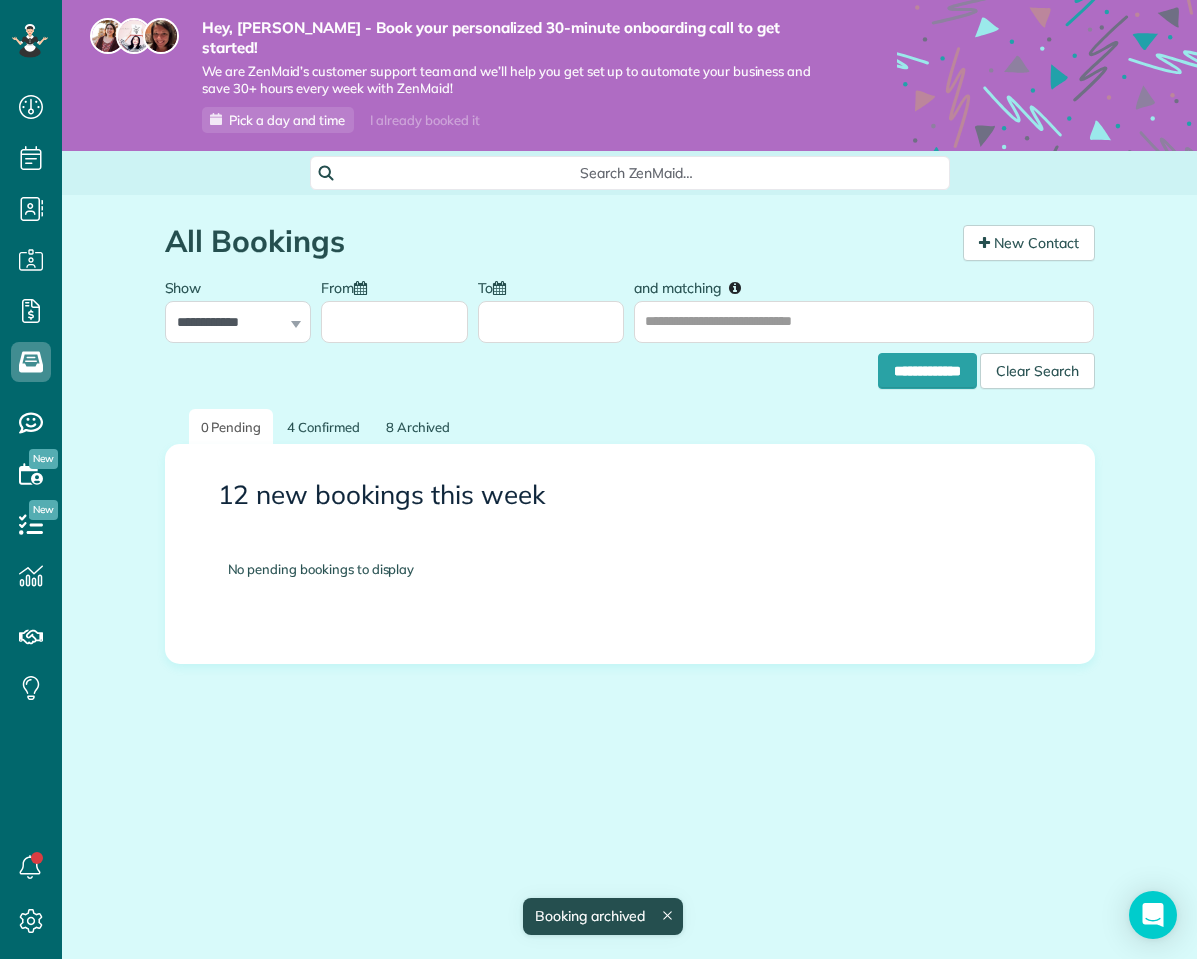 click on "**********" at bounding box center (630, 466) 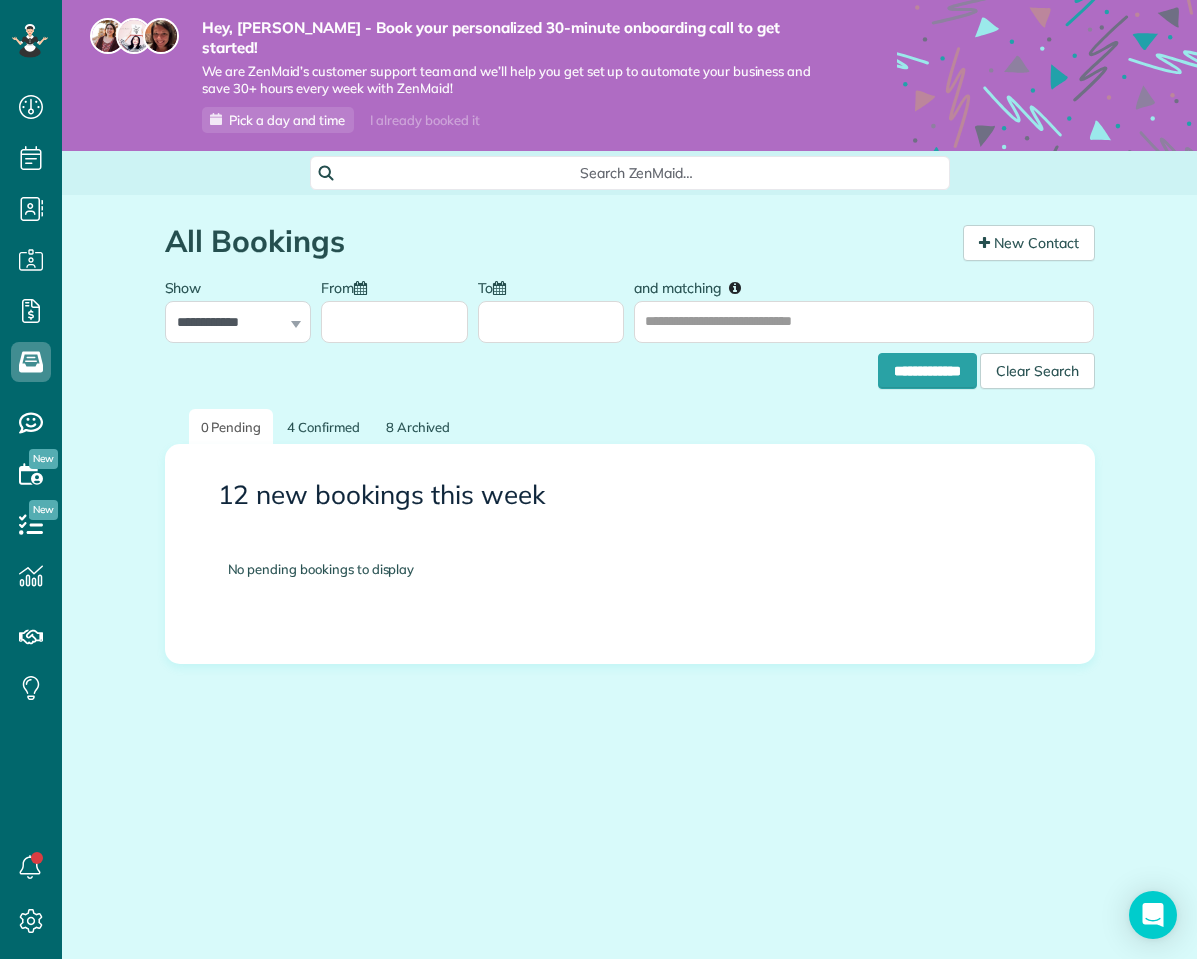 click on "All Bookings" at bounding box center (556, 241) 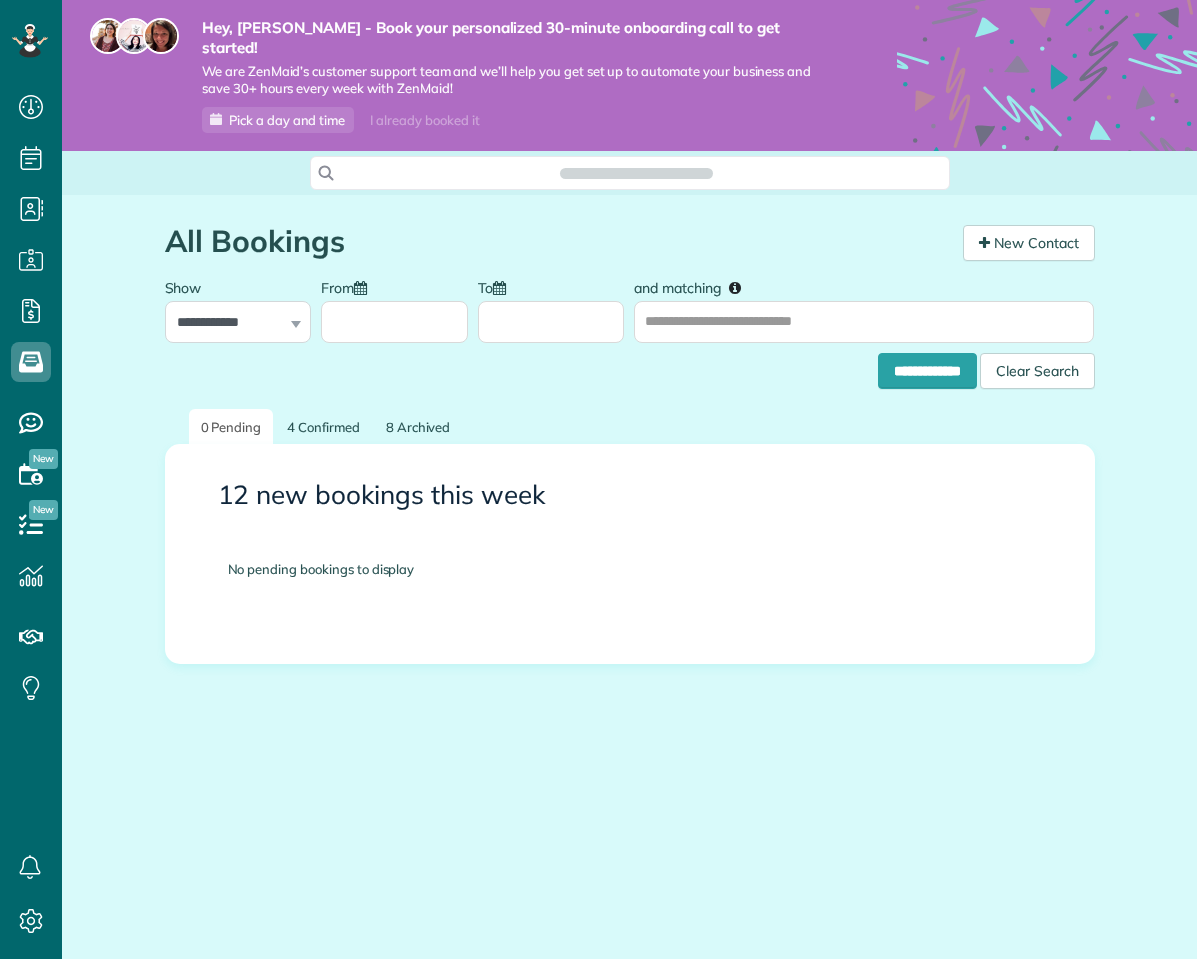 scroll, scrollTop: 0, scrollLeft: 0, axis: both 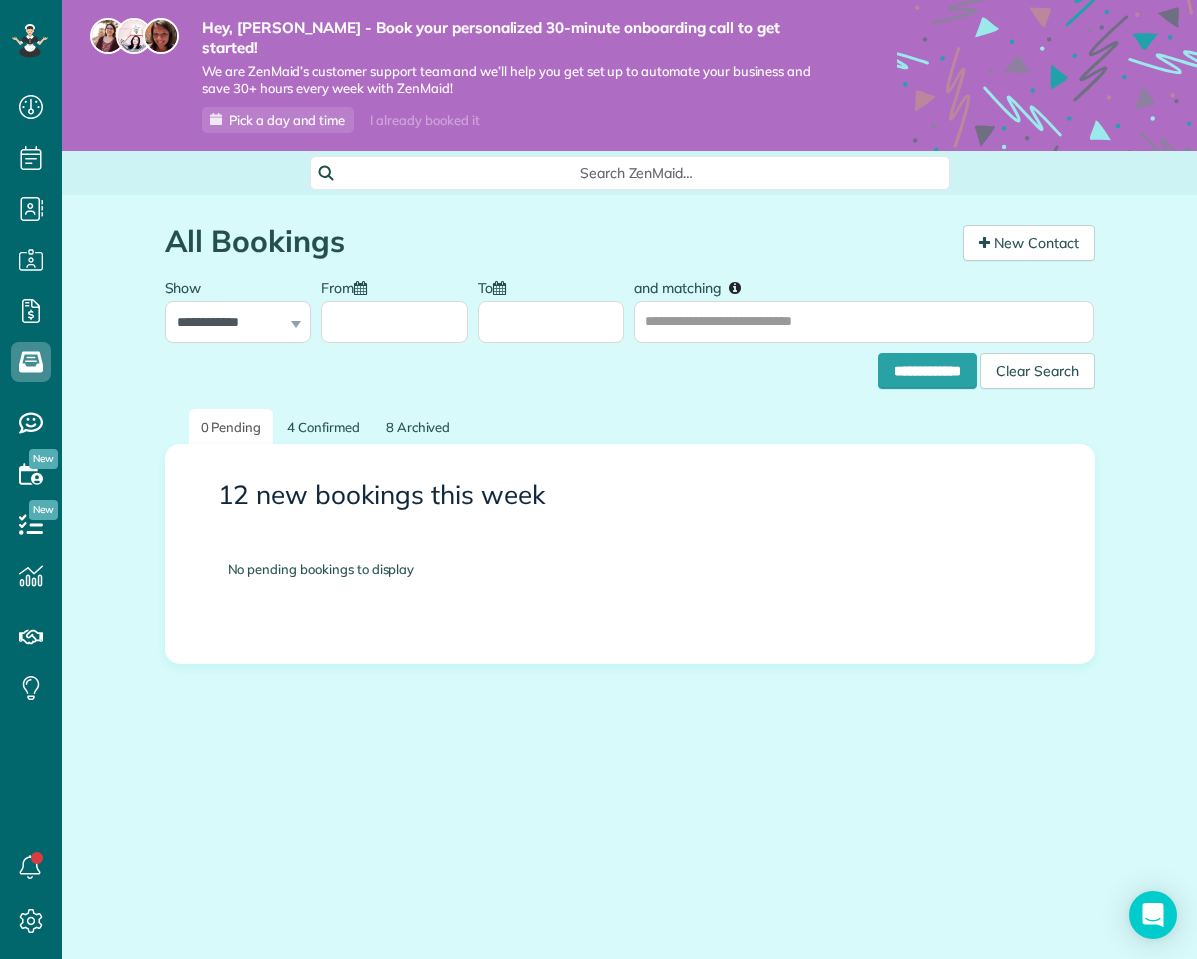 click on "Search ZenMaid…" at bounding box center (629, 173) 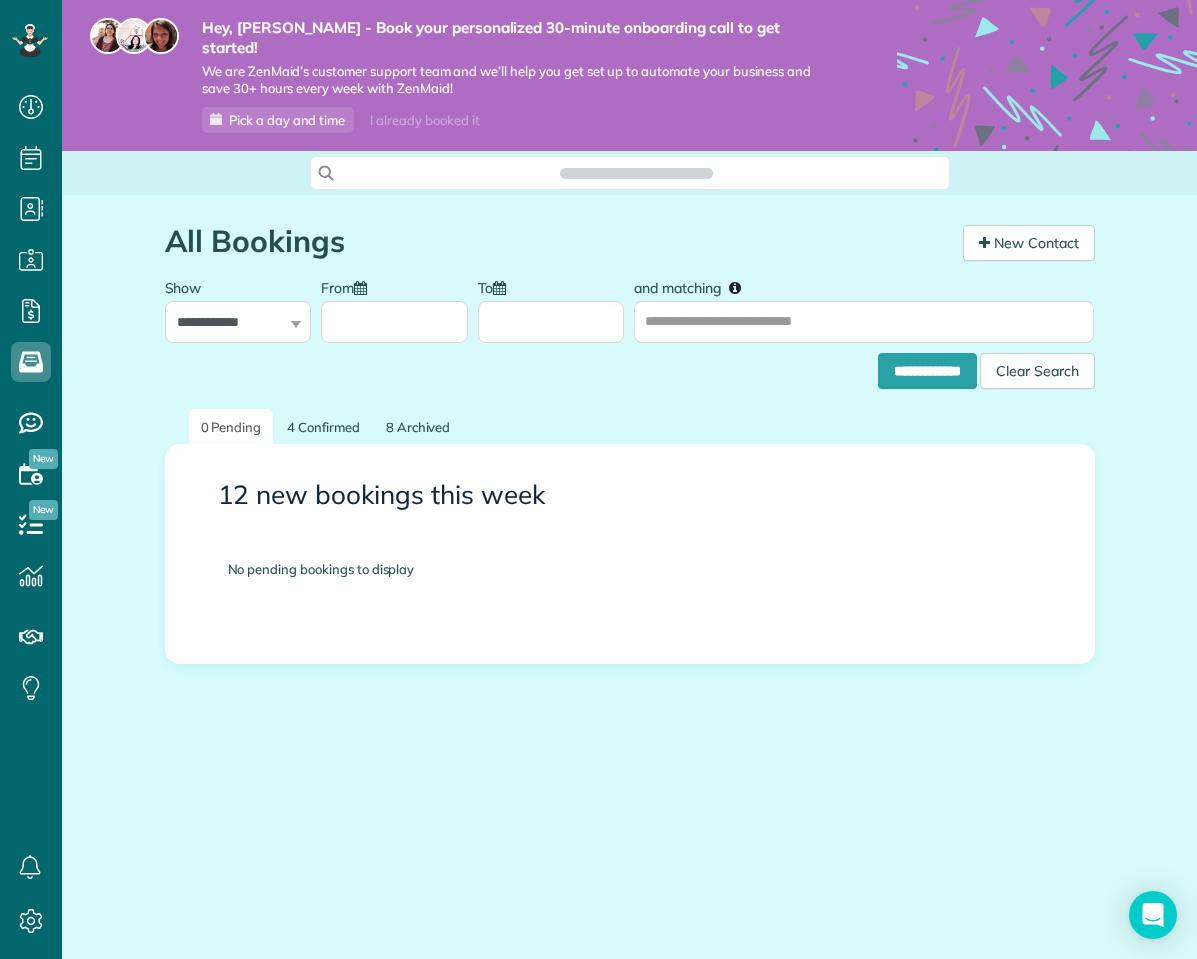scroll, scrollTop: 0, scrollLeft: 0, axis: both 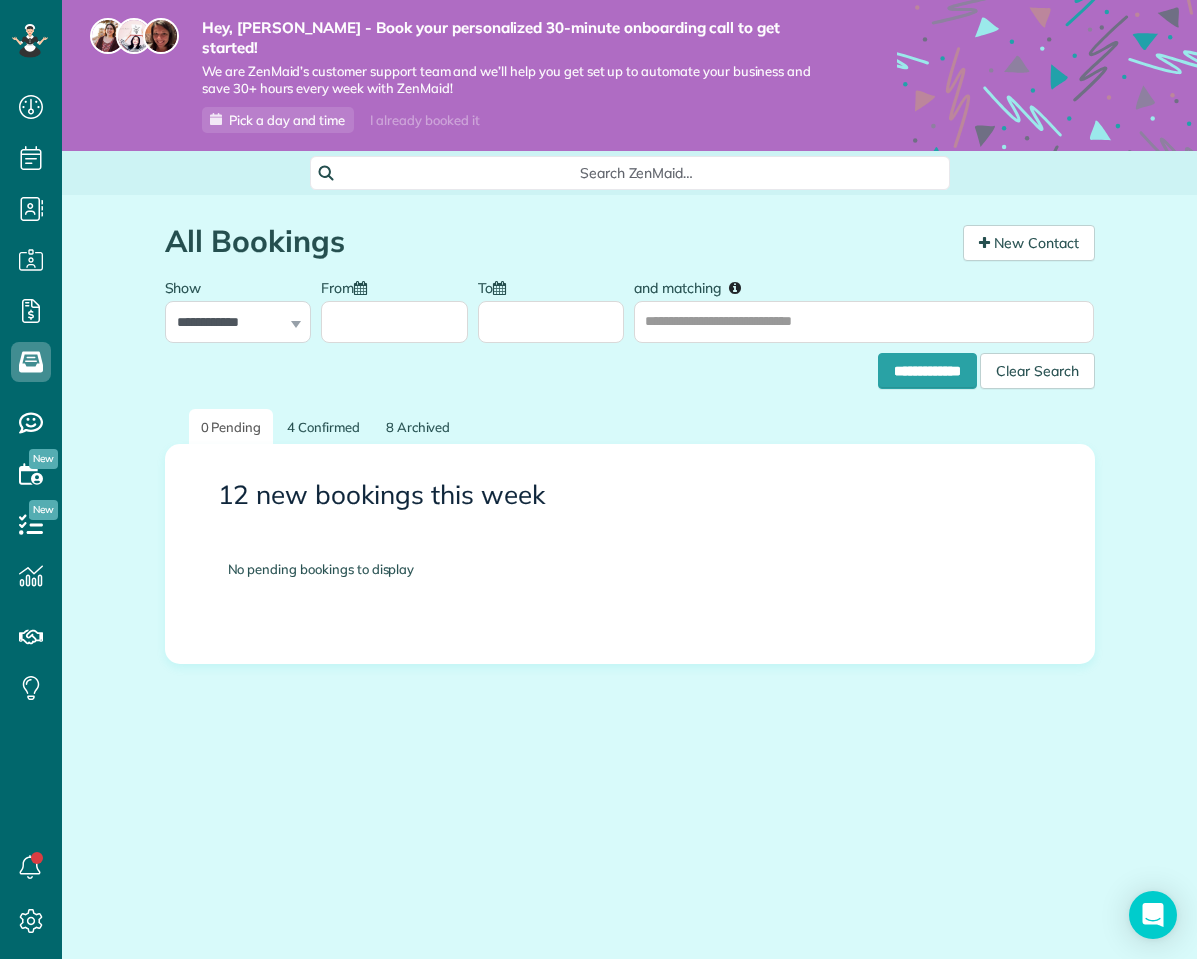 click on "All Bookings
New Contact" at bounding box center [630, 231] 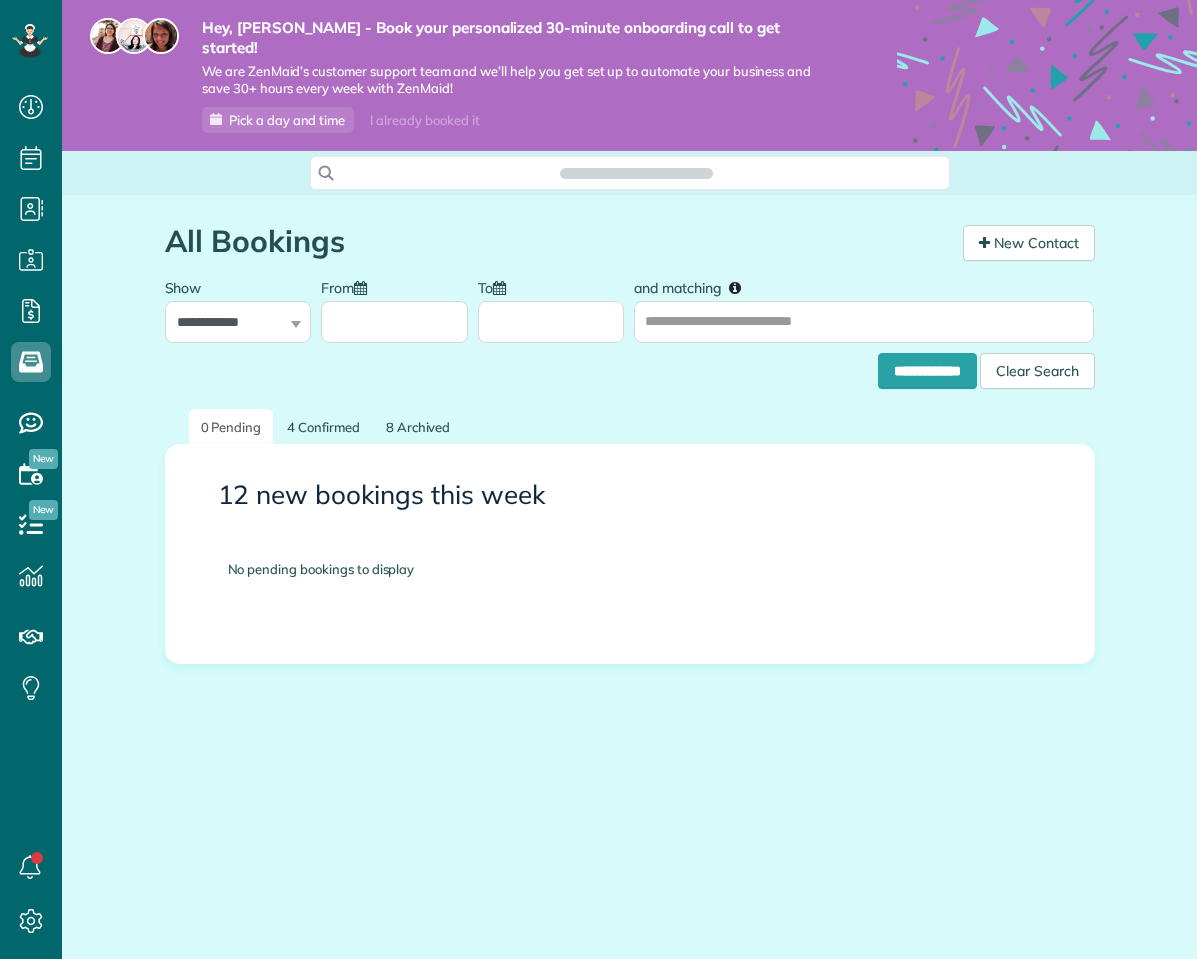 scroll, scrollTop: 0, scrollLeft: 0, axis: both 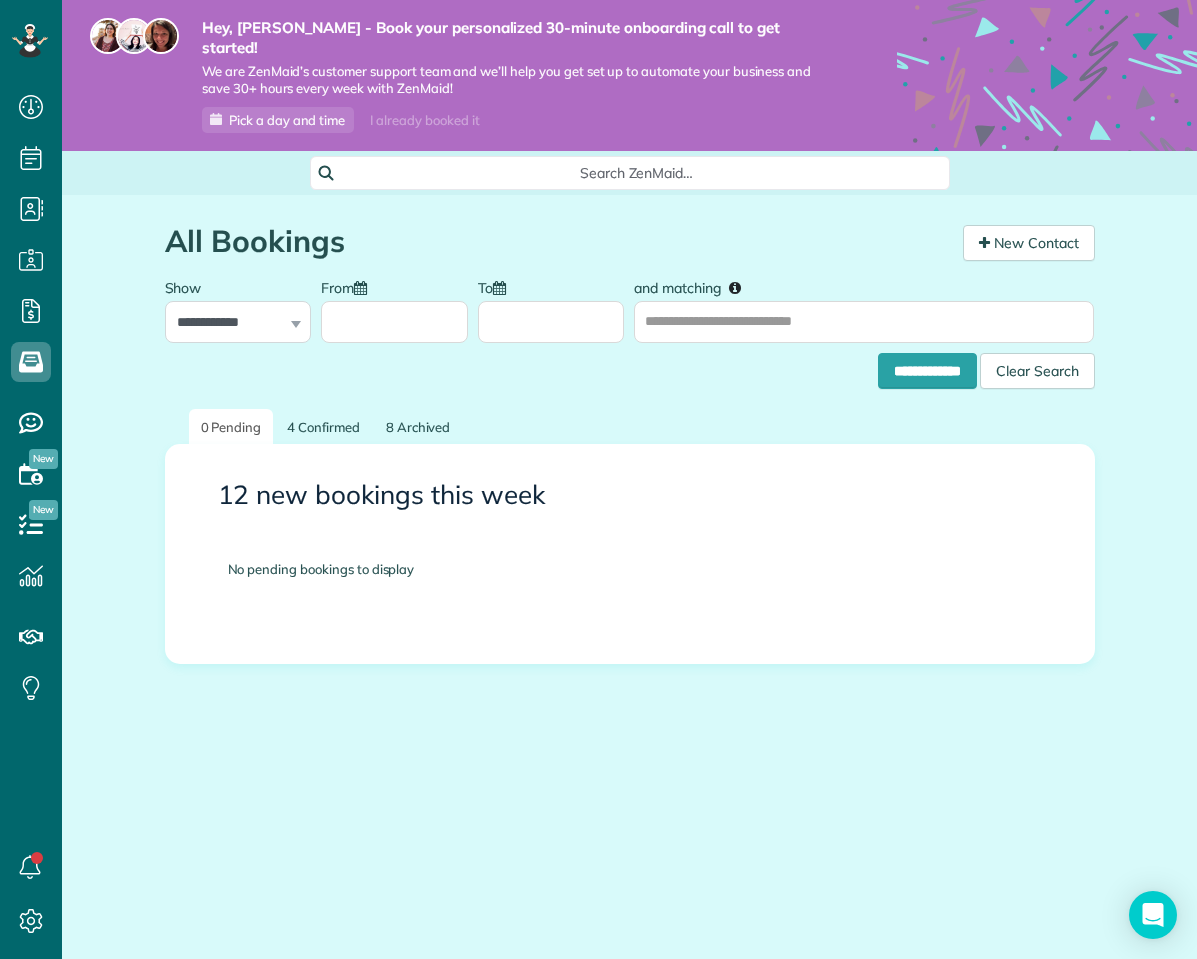 click on "All Bookings
New Contact" at bounding box center [630, 231] 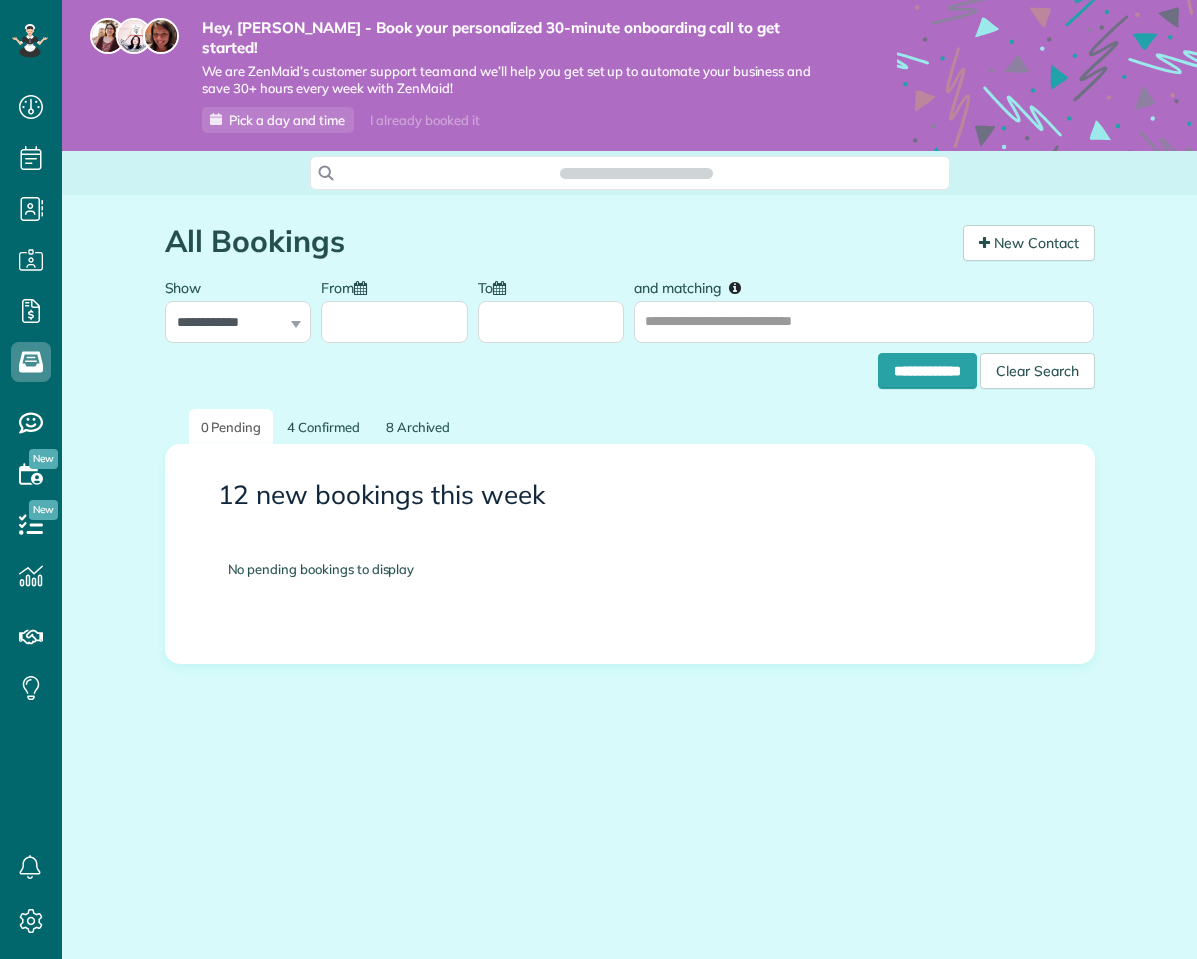 scroll, scrollTop: 0, scrollLeft: 0, axis: both 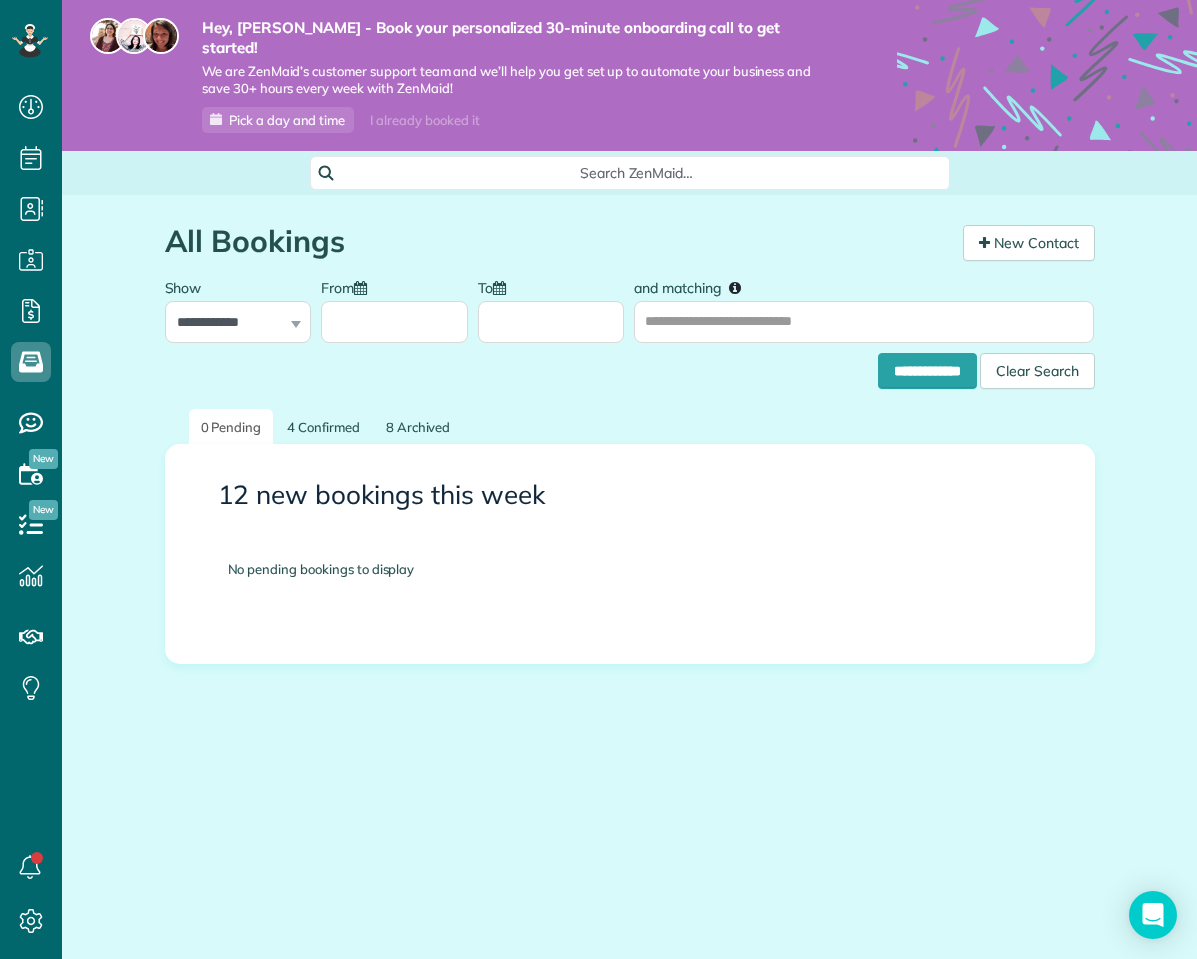 click on "Hey, [PERSON_NAME] - Book your personalized 30-minute onboarding call to get started!
We are ZenMaid’s customer support team and we’ll help you get set up to automate your business and save 30+ hours every week with ZenMaid!
Pick a day and time
I already booked it" at bounding box center [503, 75] 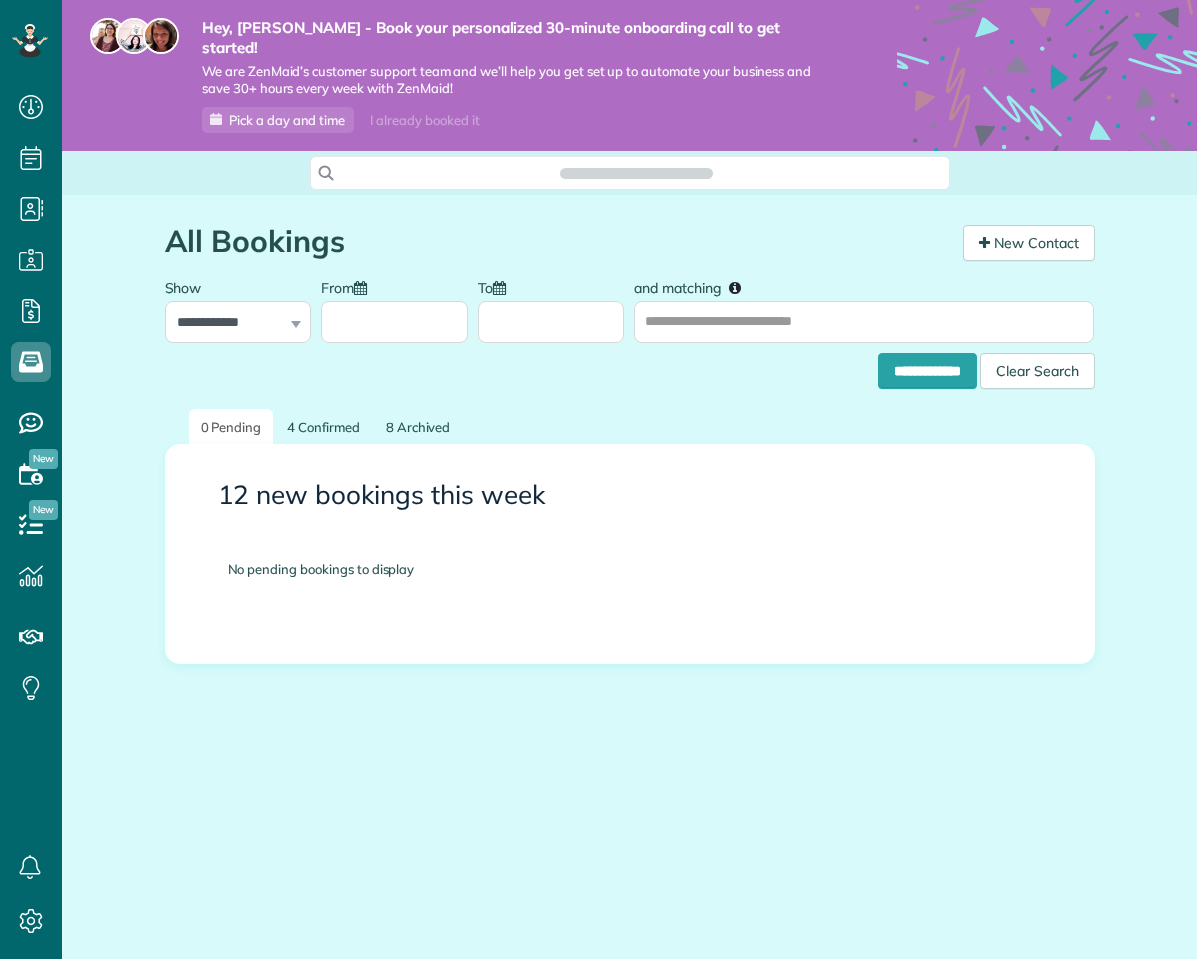 scroll, scrollTop: 0, scrollLeft: 0, axis: both 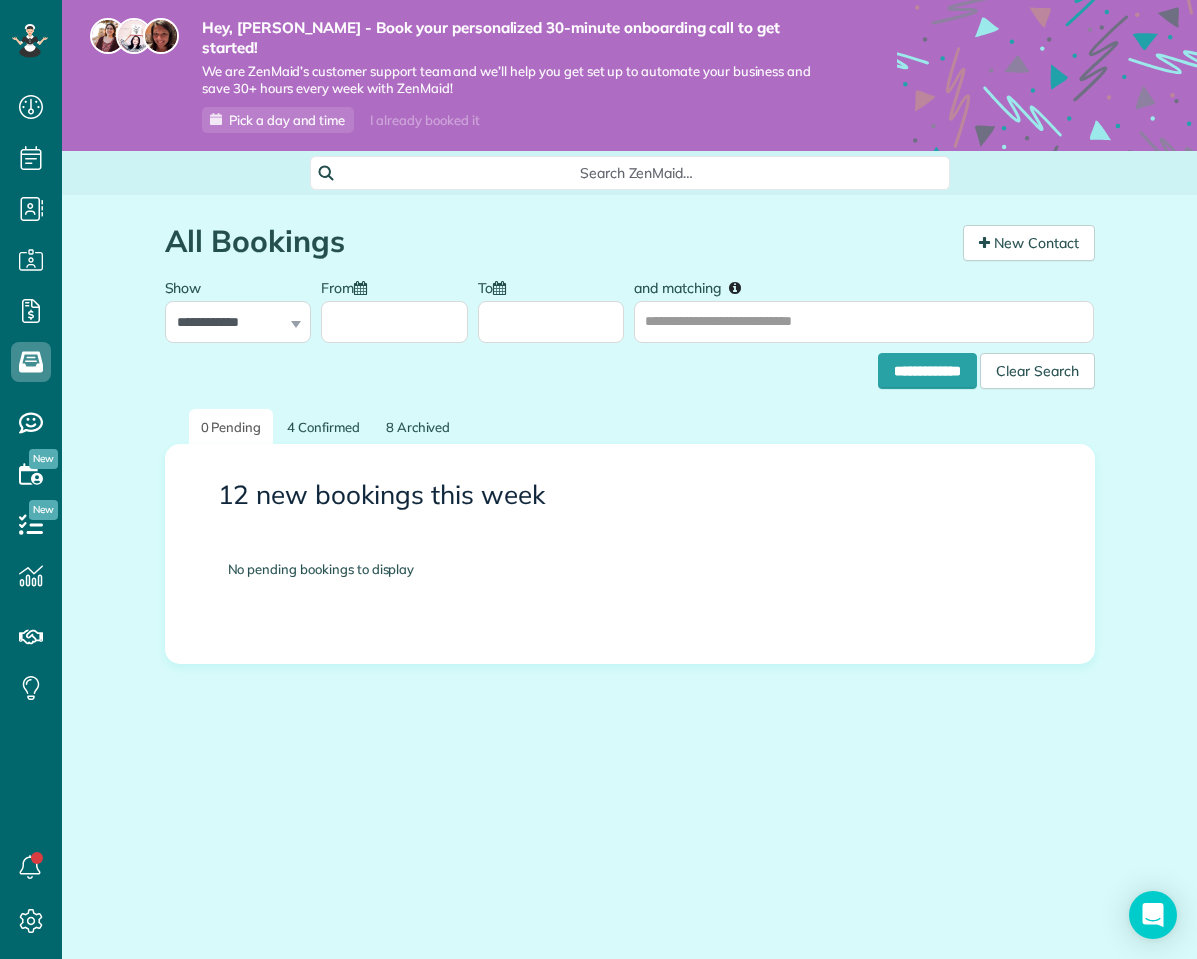 click on "All Bookings
New Contact" at bounding box center [630, 231] 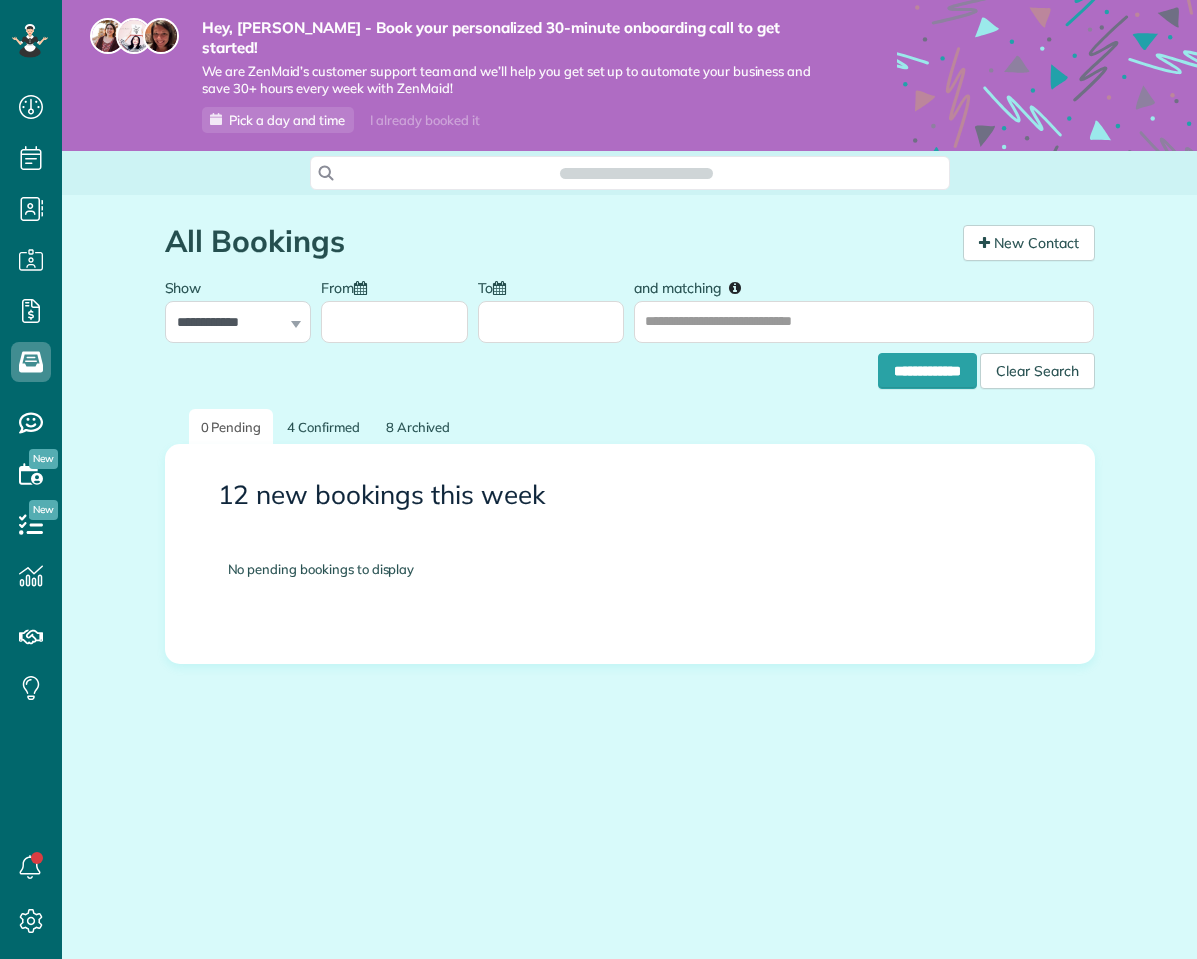 scroll, scrollTop: 0, scrollLeft: 0, axis: both 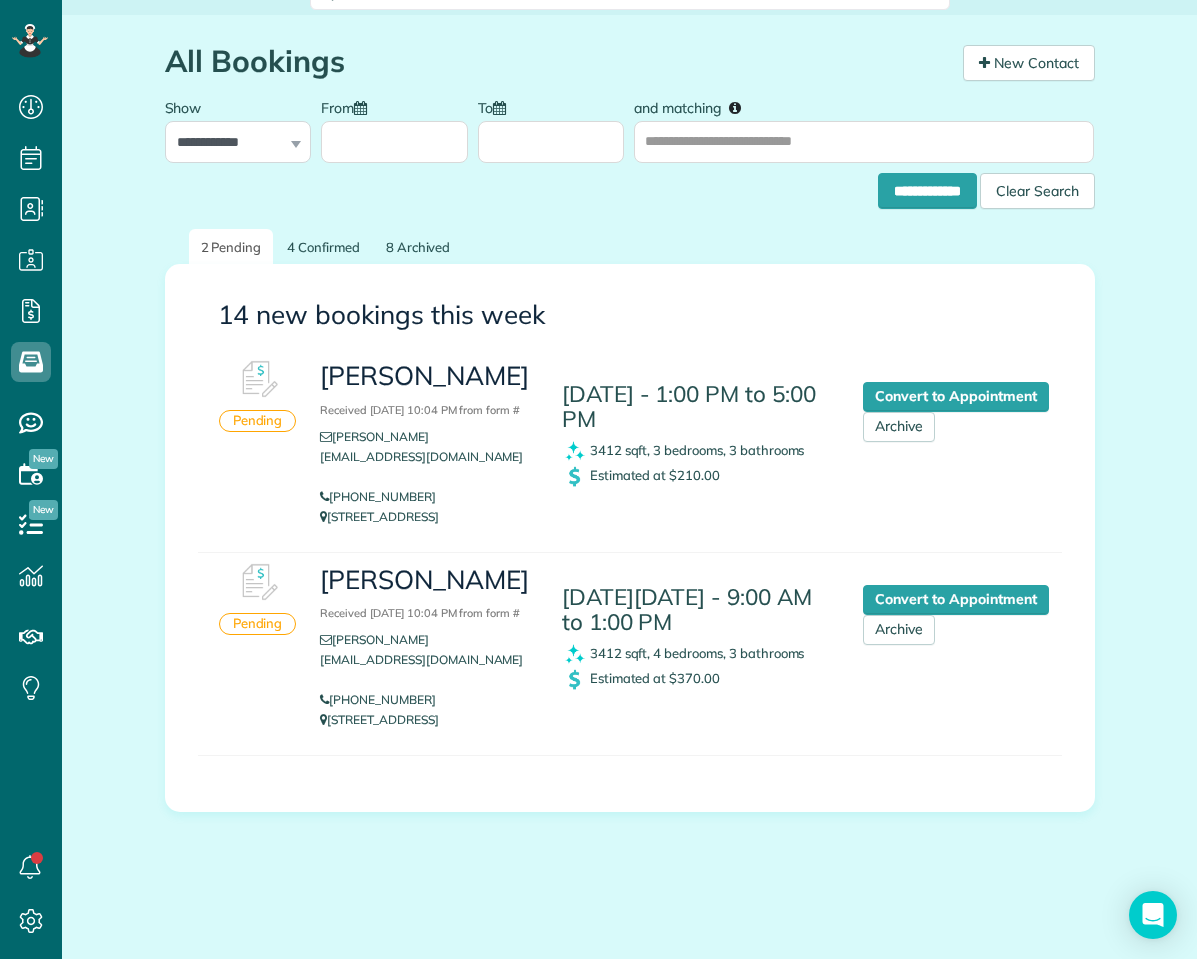 click on "All Bookings" at bounding box center (556, 66) 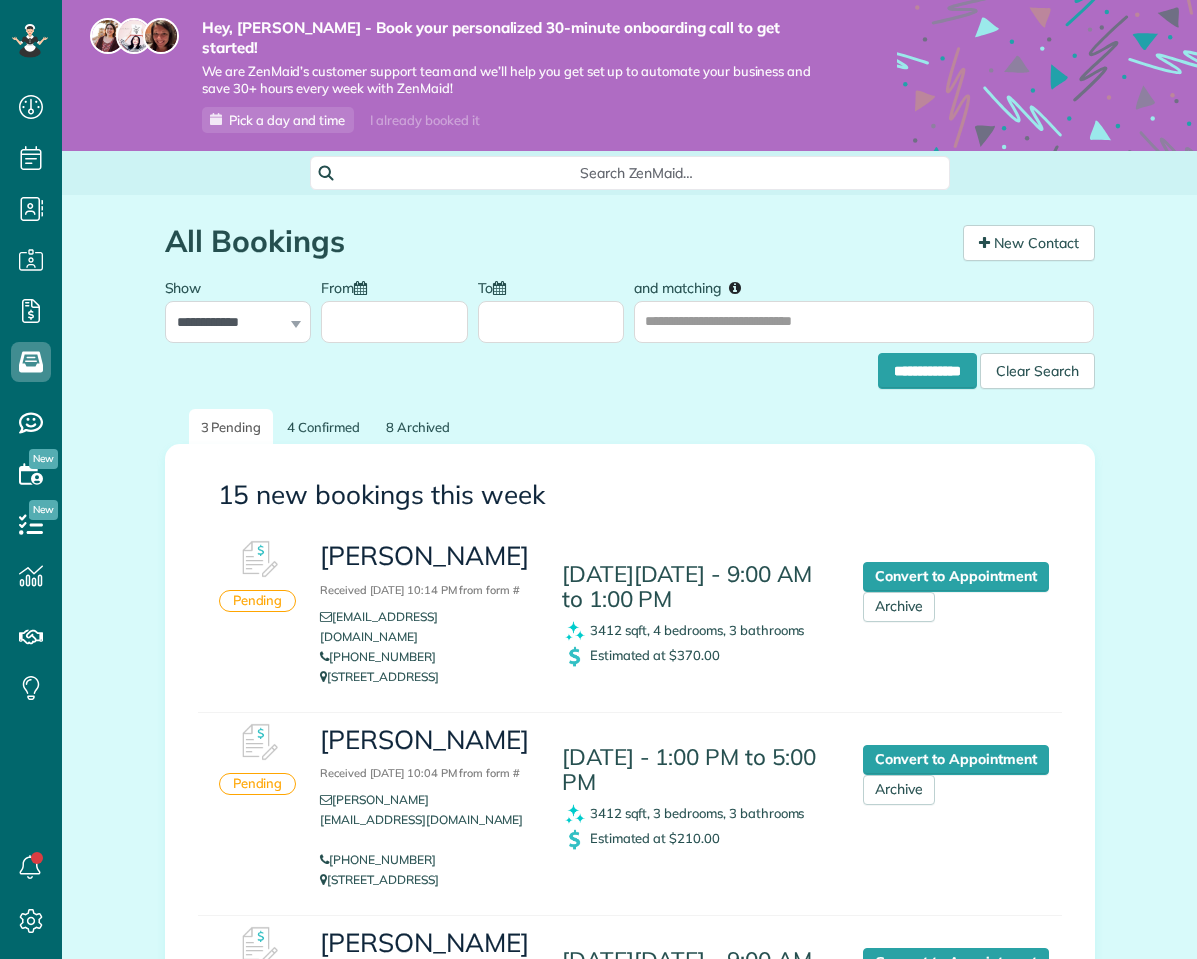 scroll, scrollTop: 0, scrollLeft: 0, axis: both 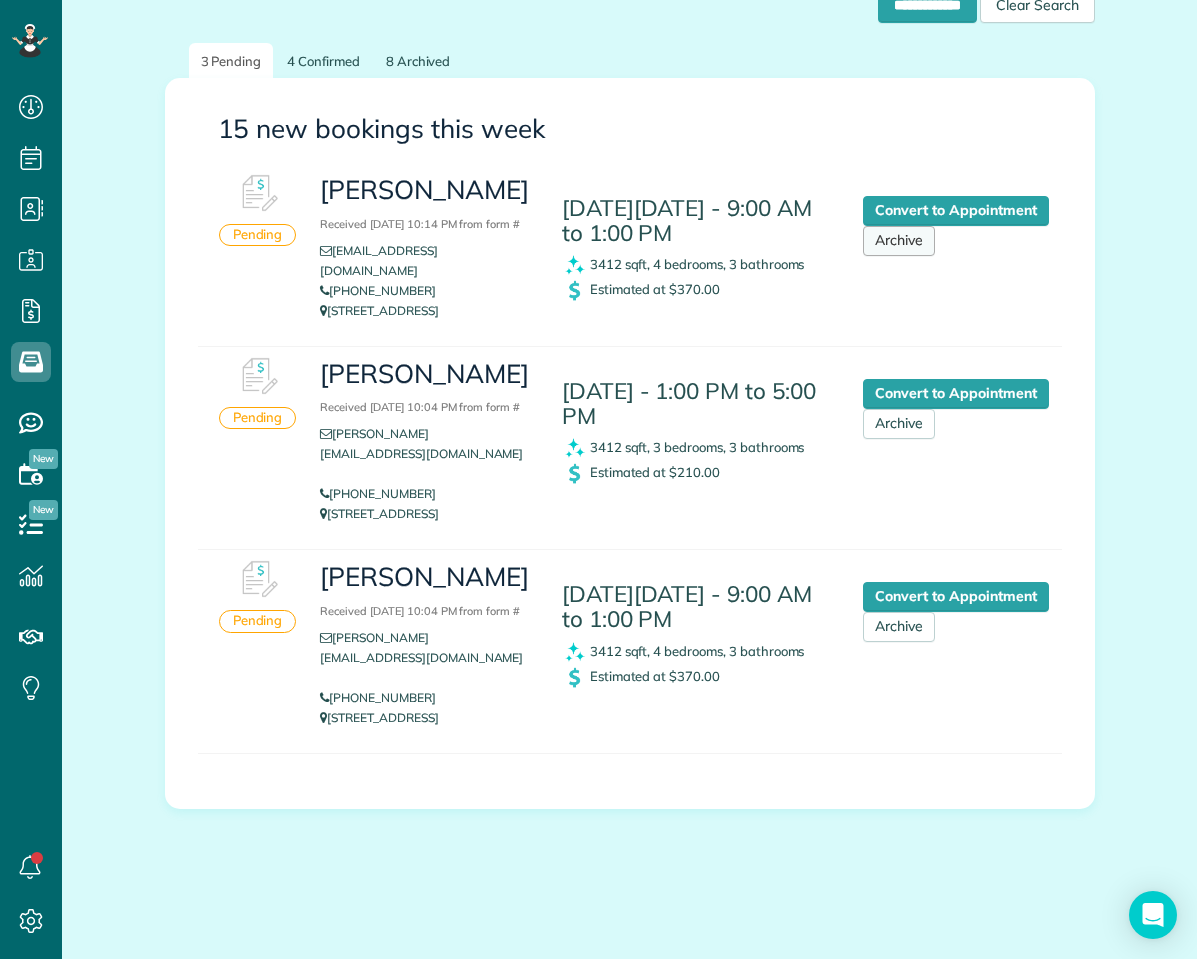 click on "Archive" at bounding box center (899, 241) 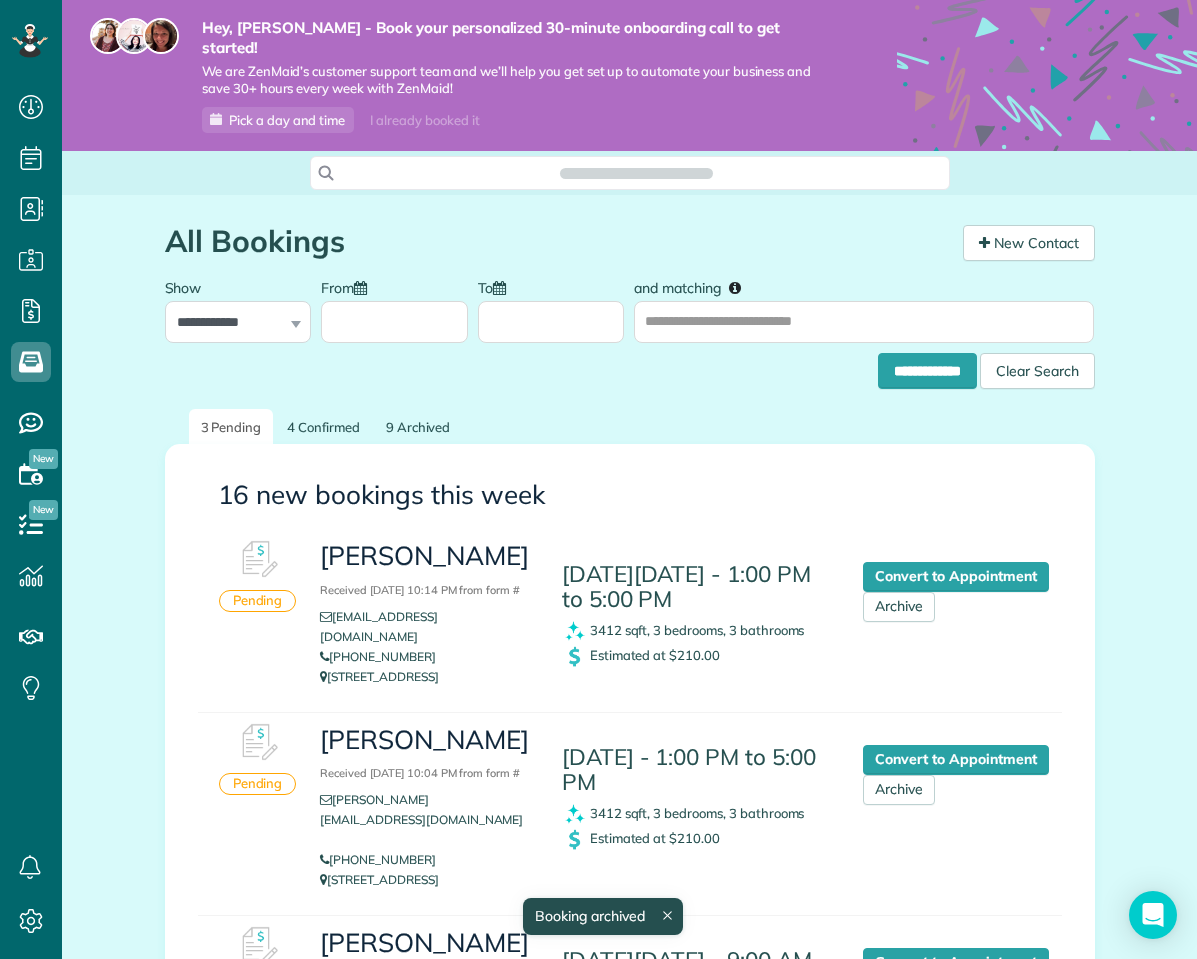 scroll, scrollTop: 0, scrollLeft: 0, axis: both 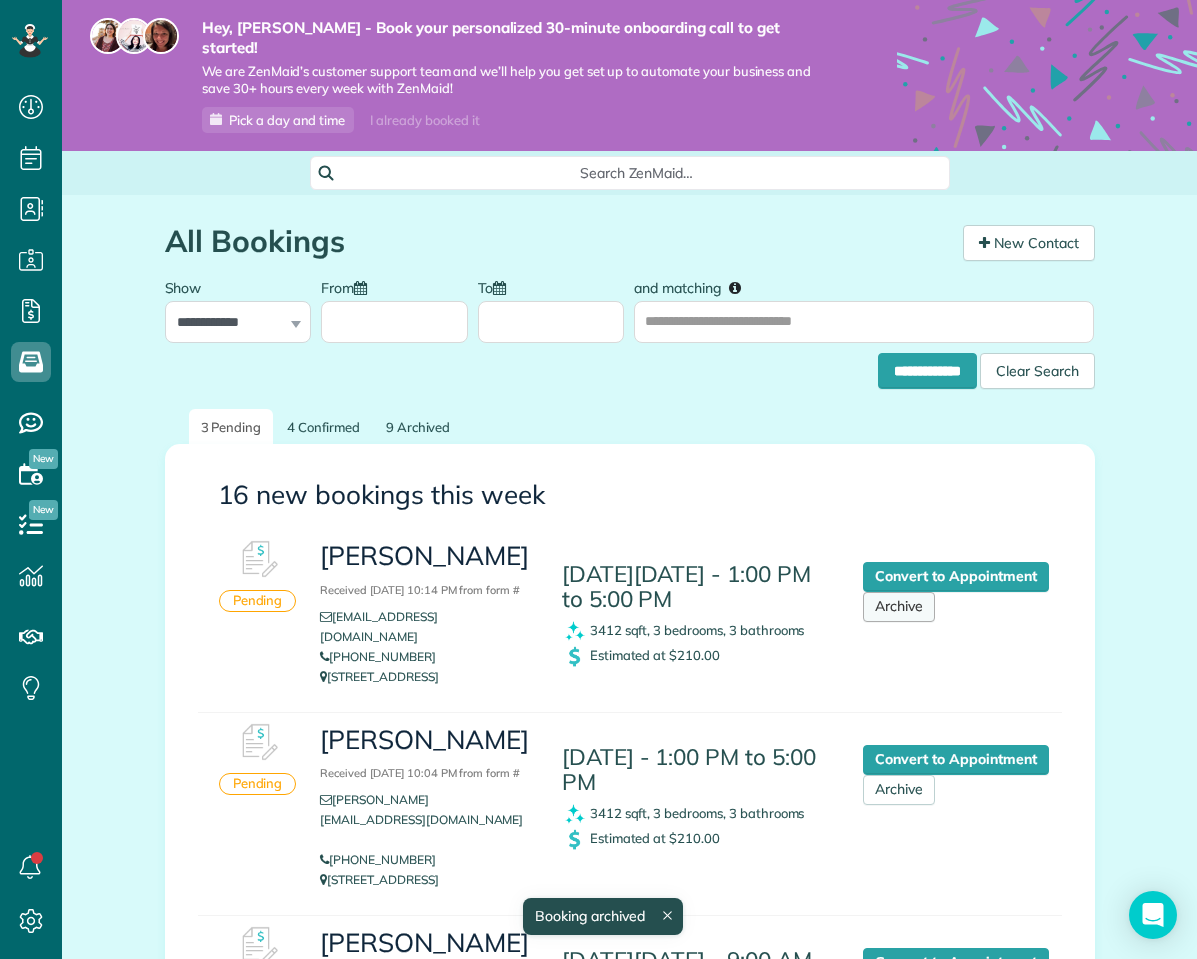 click on "Archive" at bounding box center (899, 607) 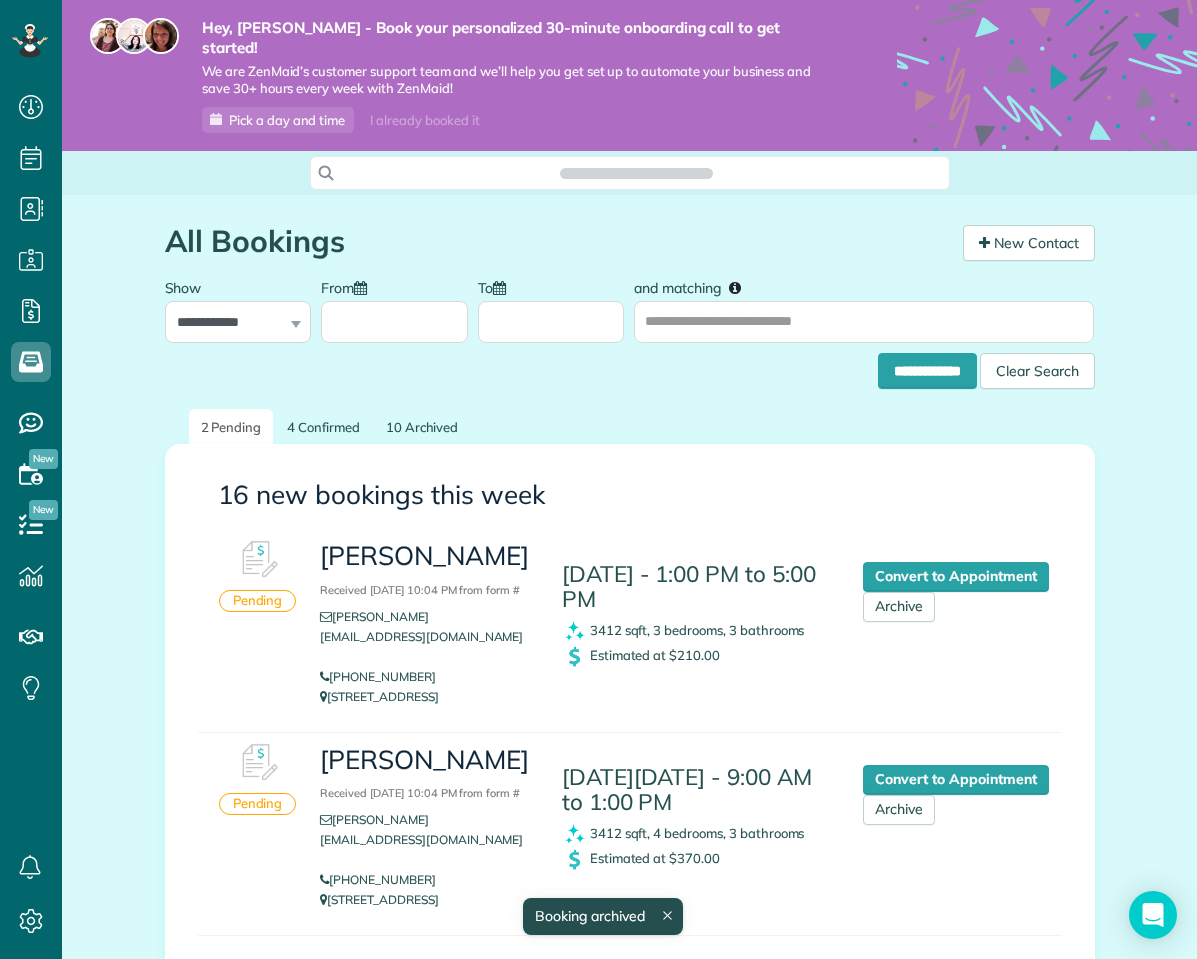 scroll, scrollTop: 0, scrollLeft: 0, axis: both 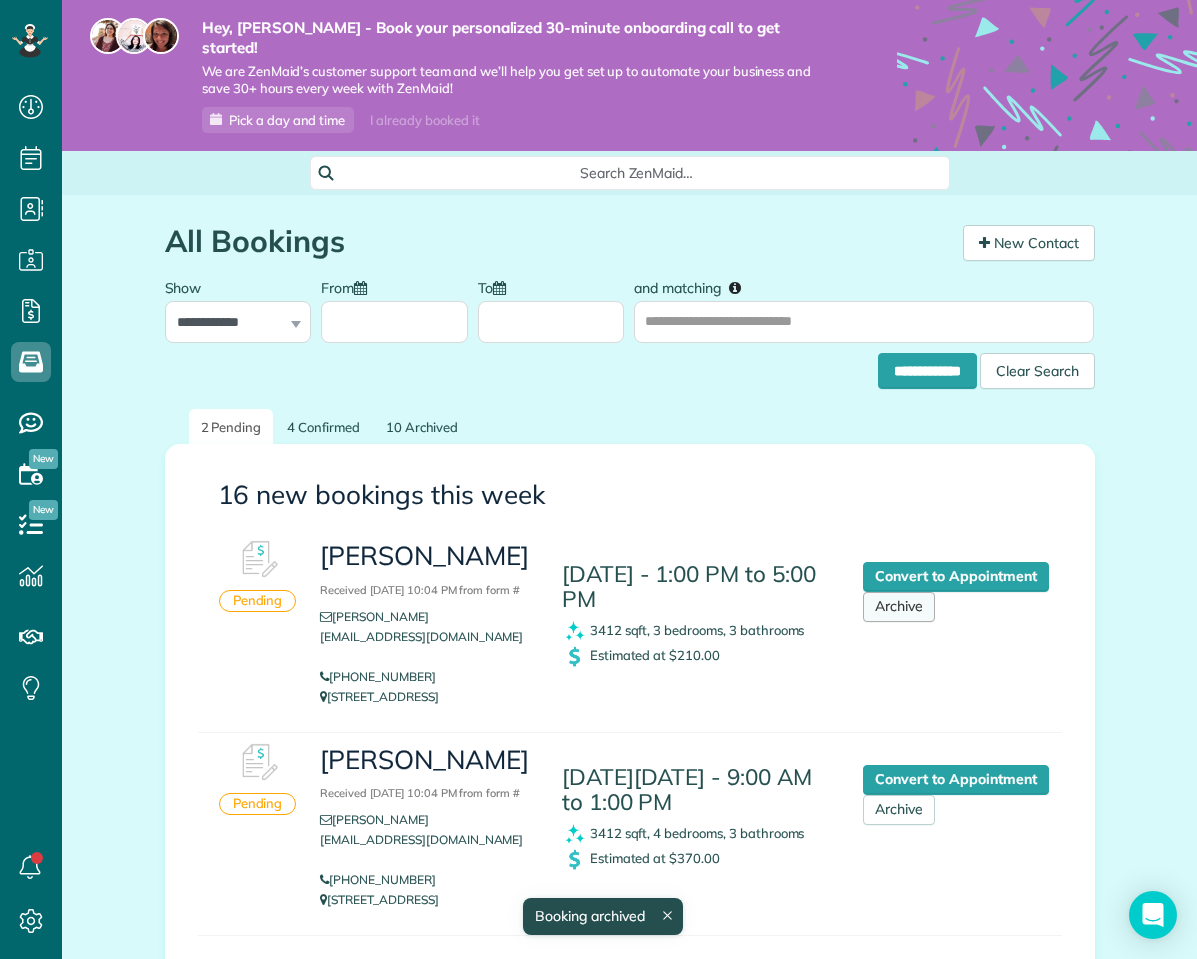 click on "Archive" at bounding box center (899, 607) 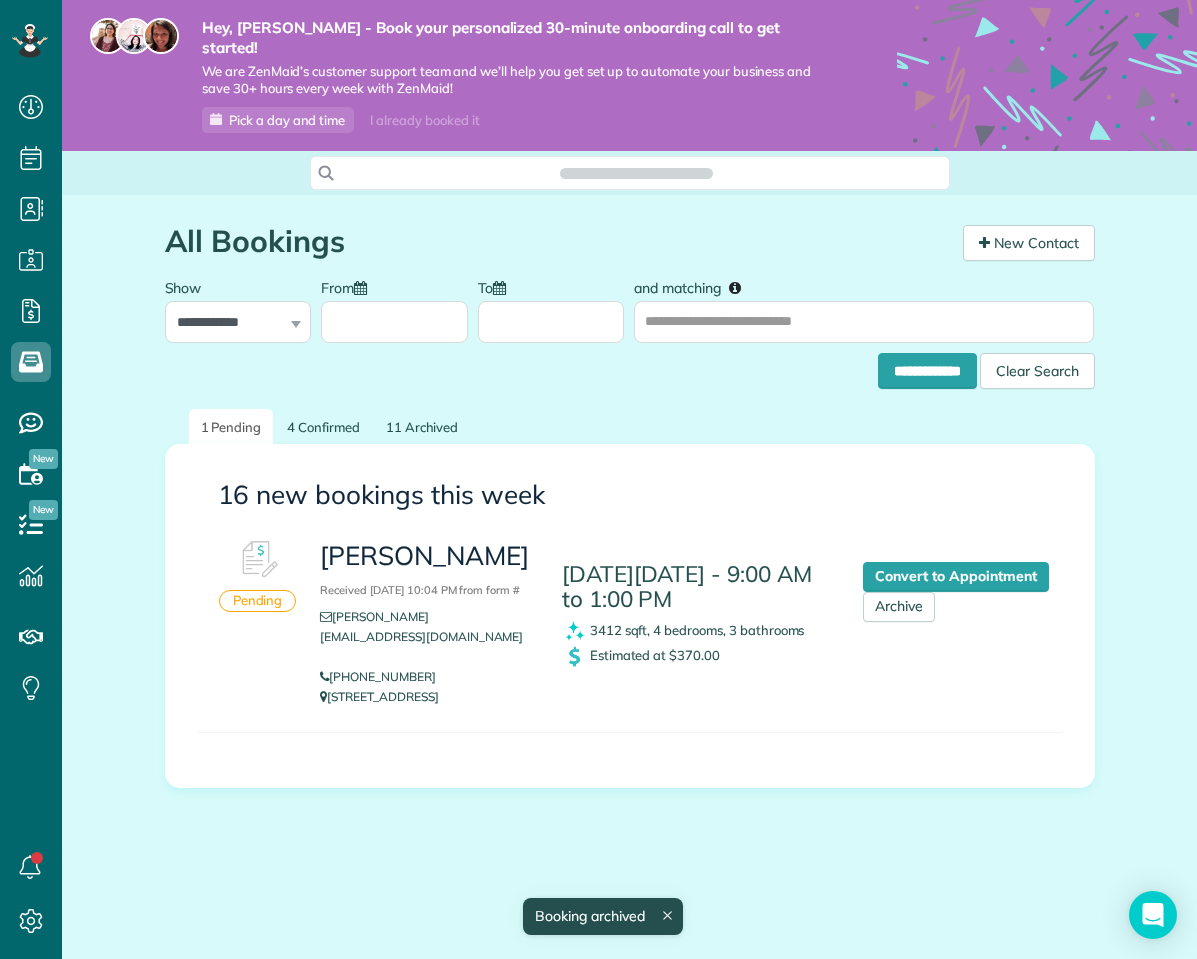 scroll, scrollTop: 0, scrollLeft: 0, axis: both 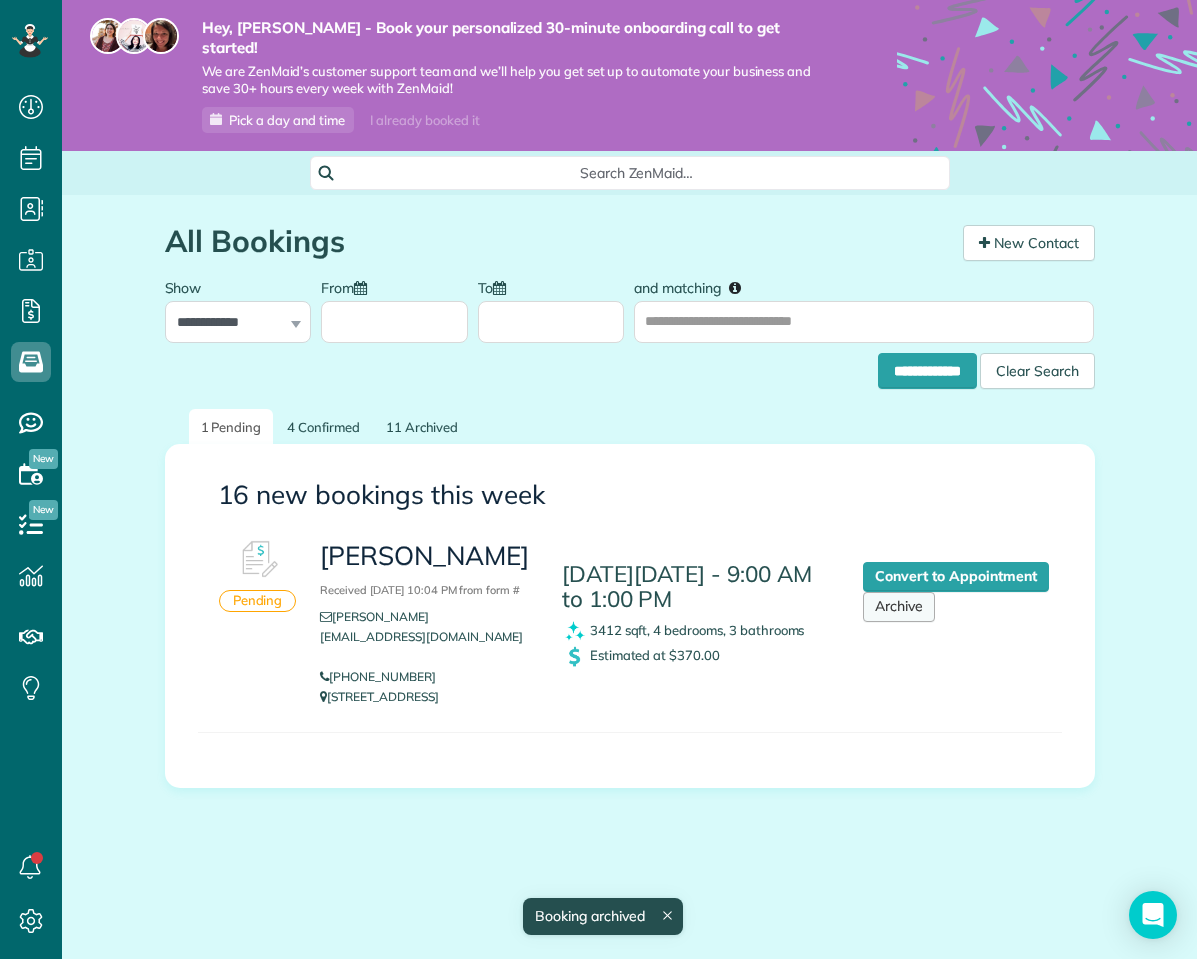 click on "Archive" at bounding box center [899, 607] 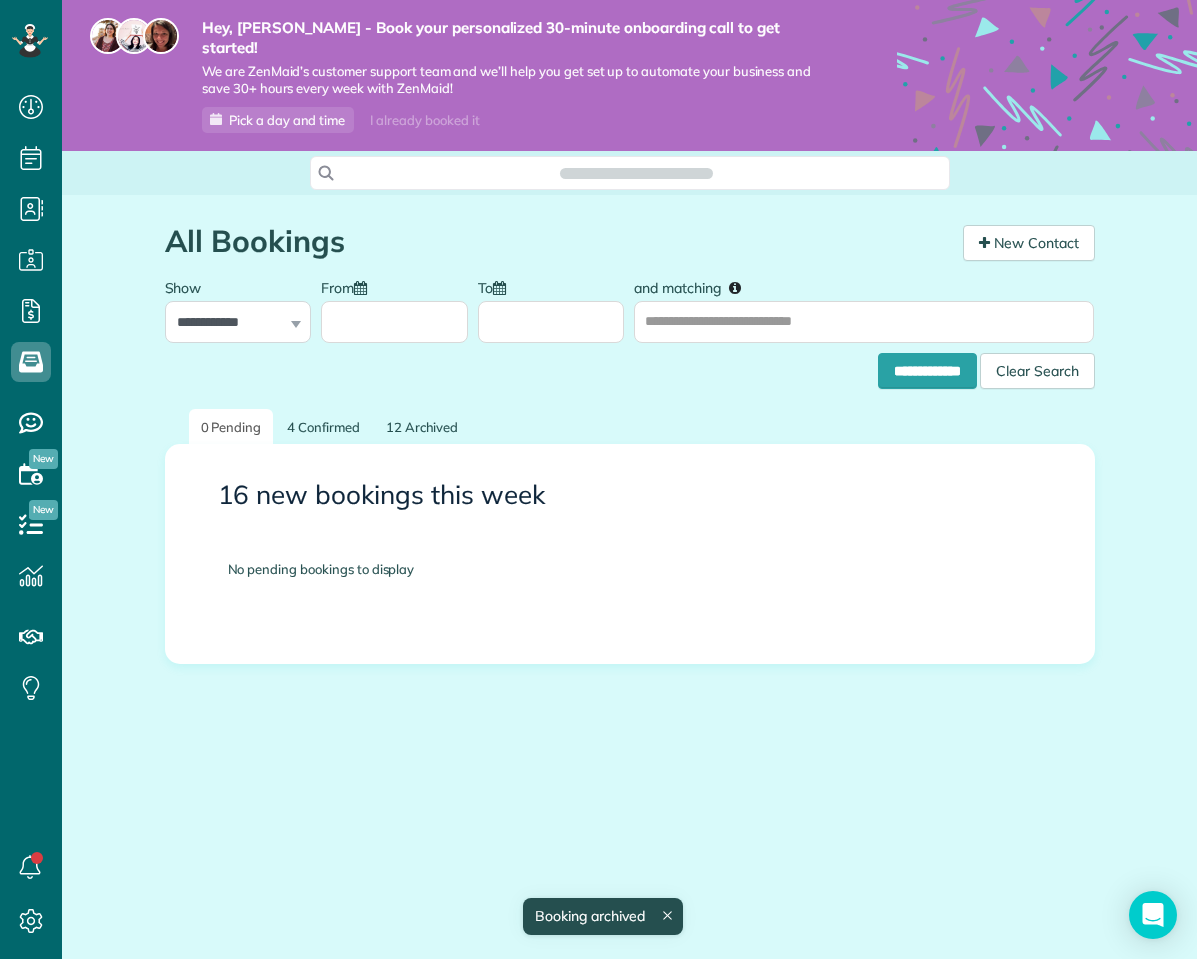 scroll, scrollTop: 0, scrollLeft: 0, axis: both 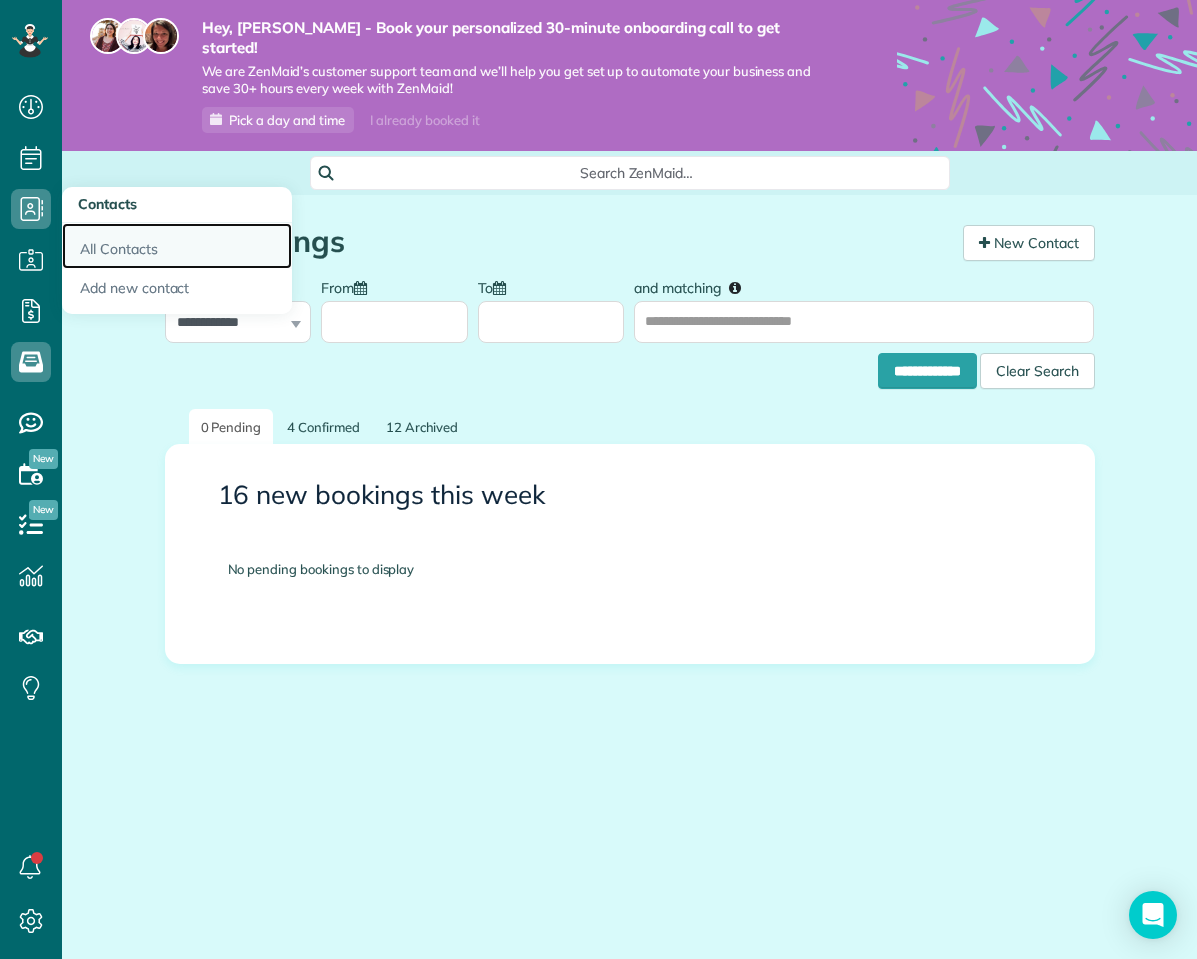 click on "All Contacts" at bounding box center [177, 246] 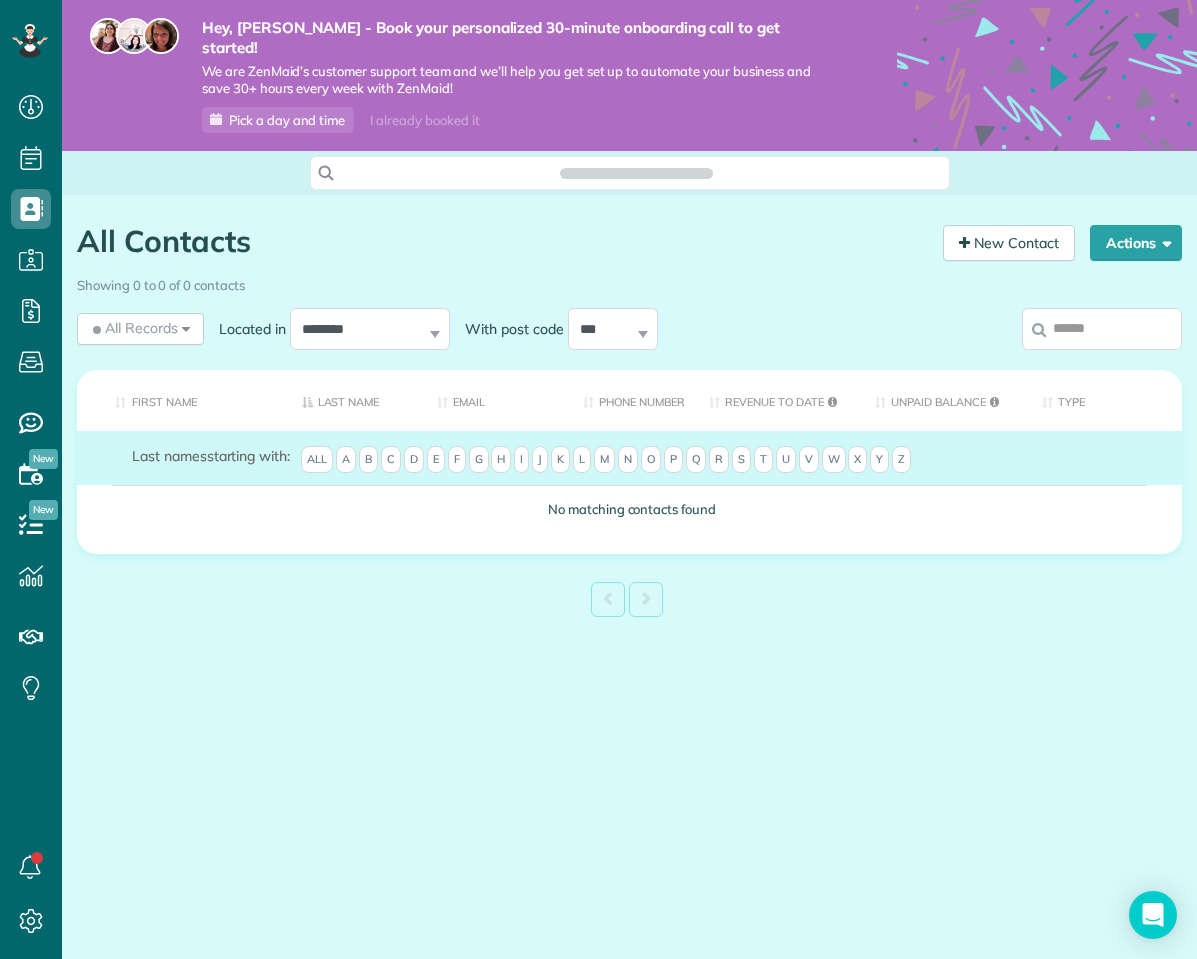 scroll, scrollTop: 0, scrollLeft: 0, axis: both 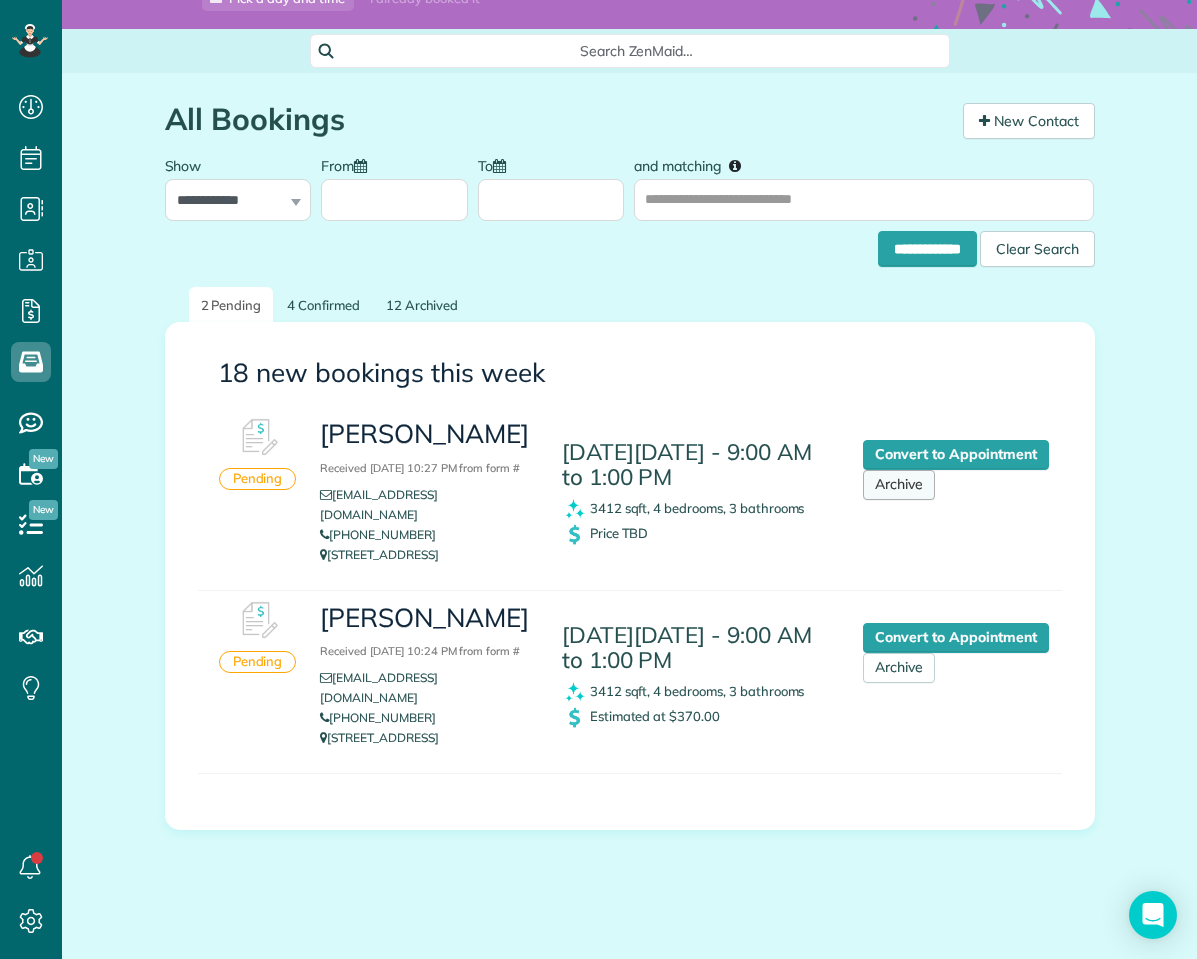 click on "Archive" at bounding box center (899, 485) 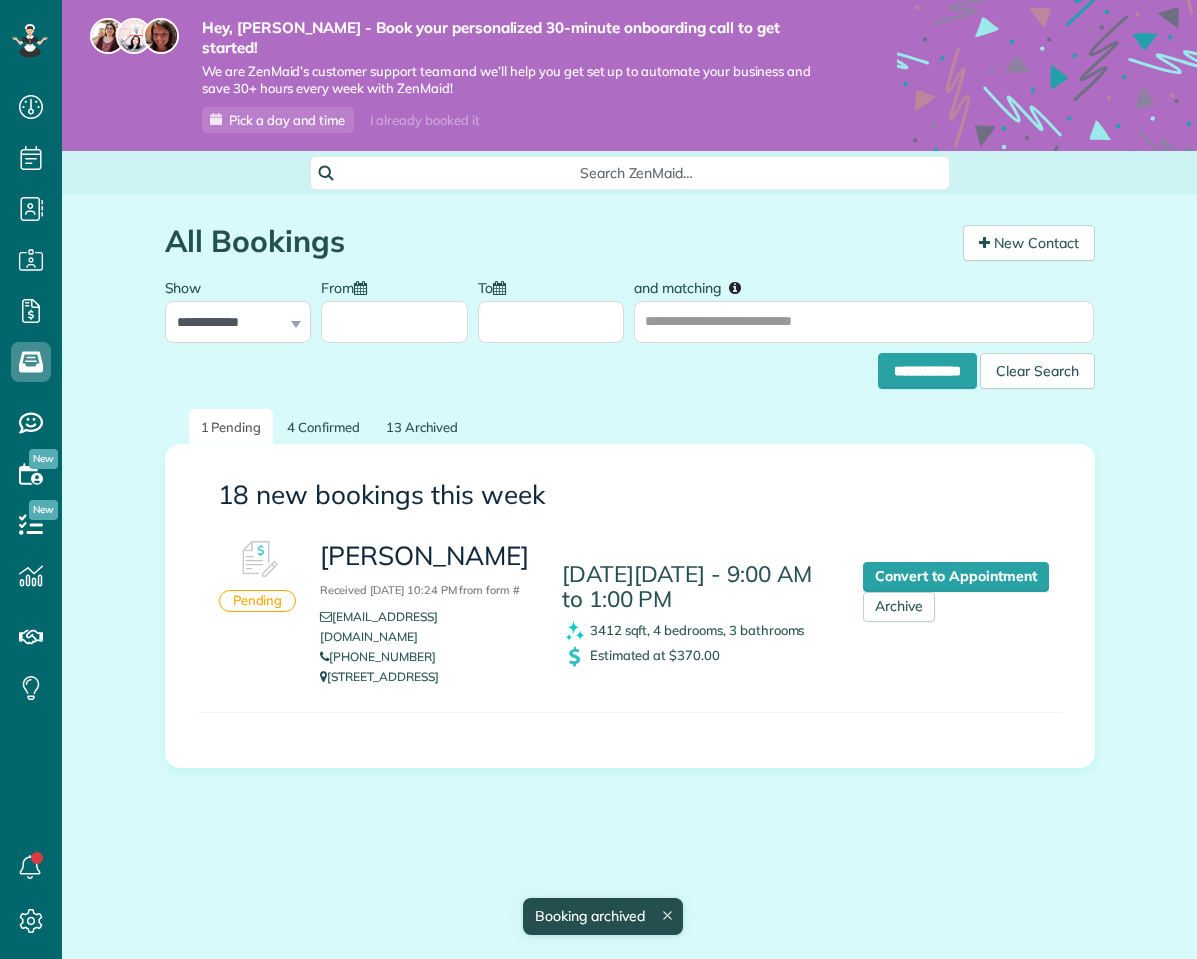 scroll, scrollTop: 0, scrollLeft: 0, axis: both 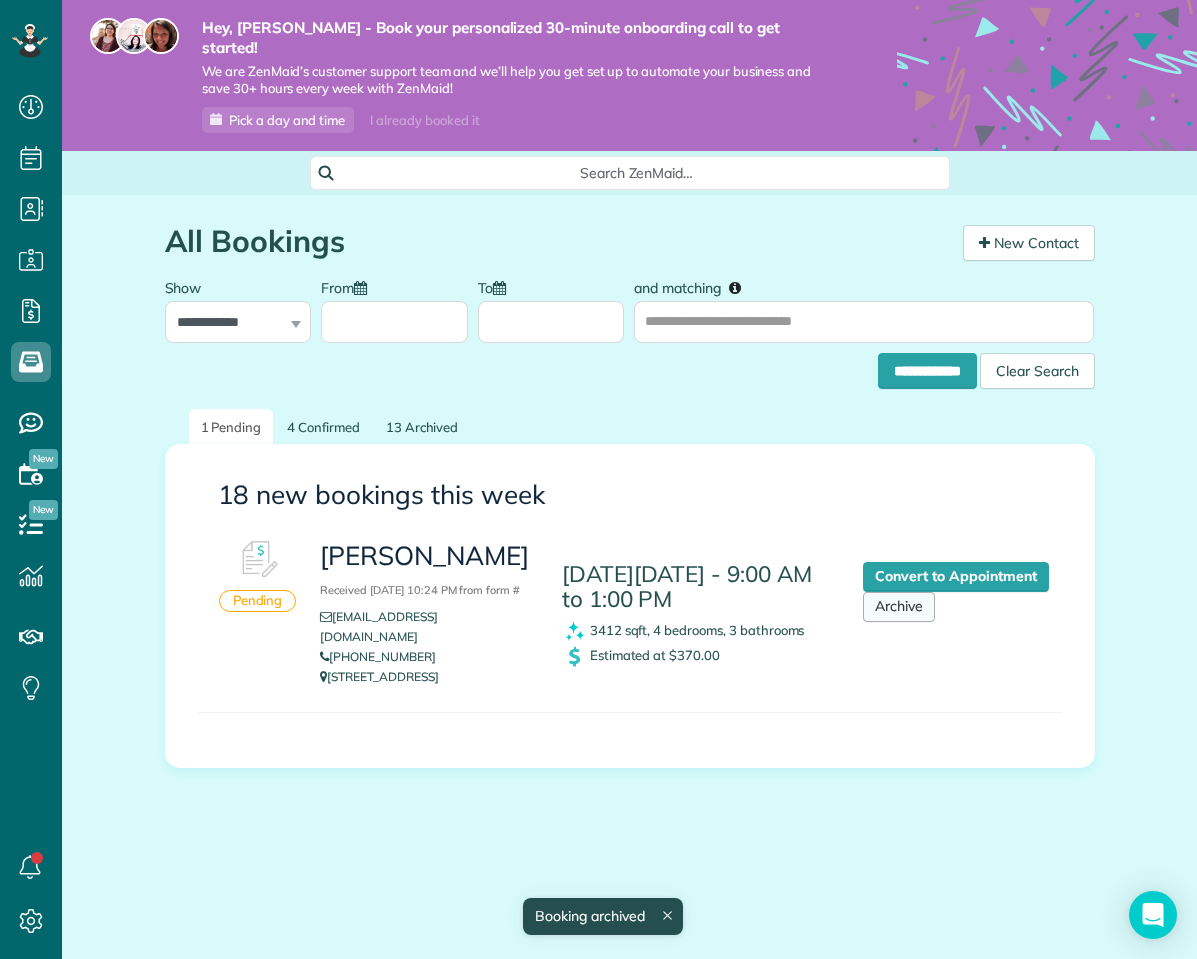 click on "Archive" at bounding box center [899, 607] 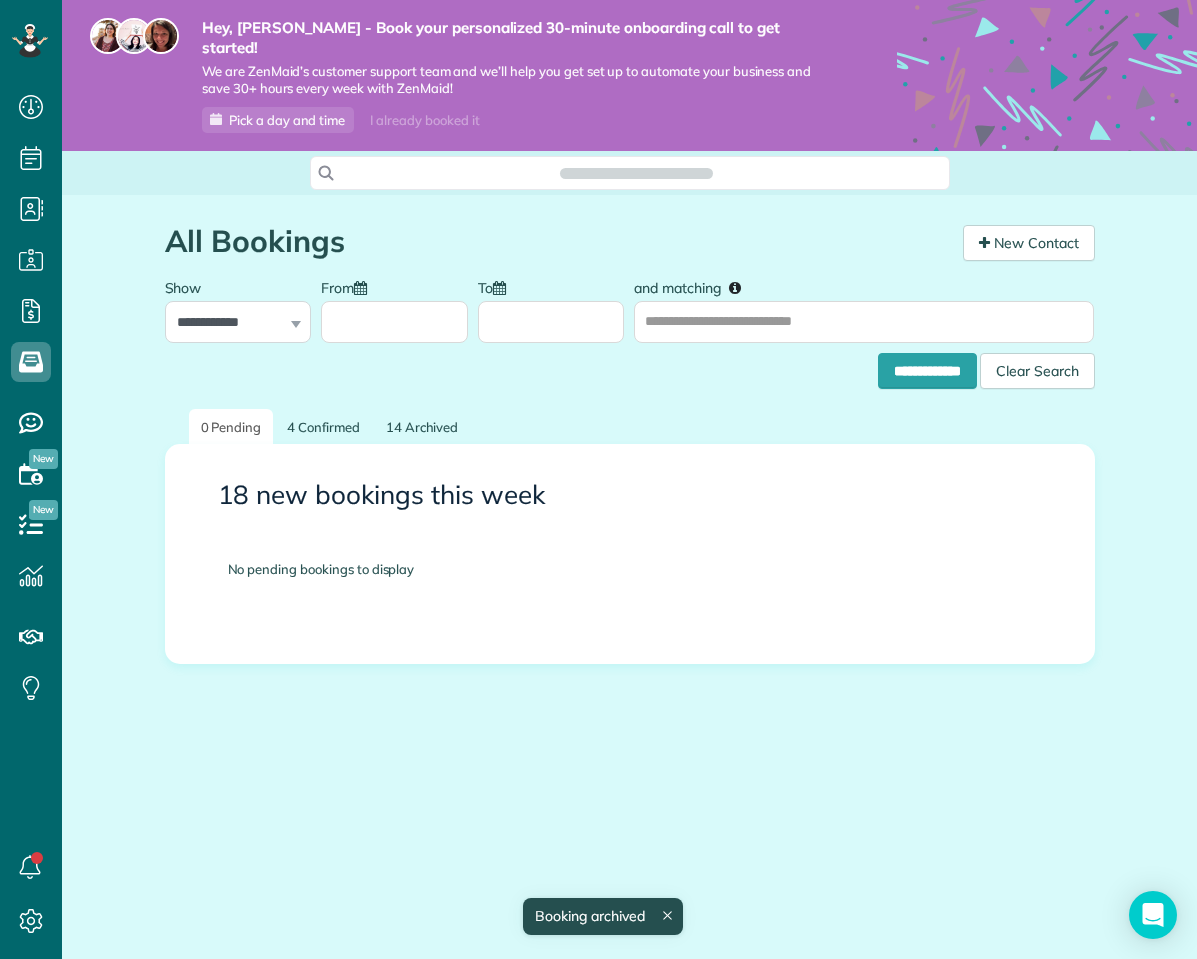 scroll, scrollTop: 0, scrollLeft: 0, axis: both 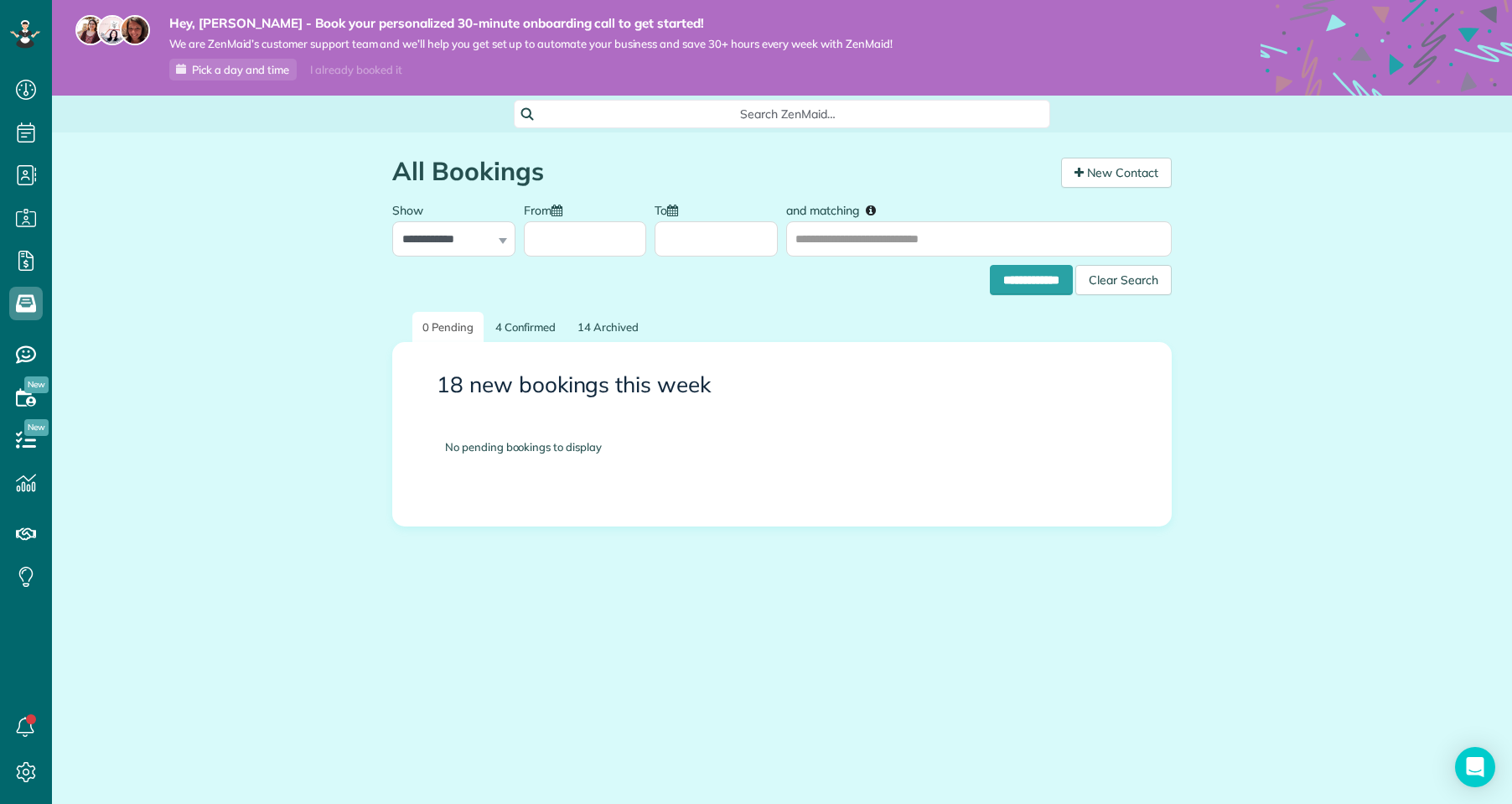 click on "**********" at bounding box center (782, 392) 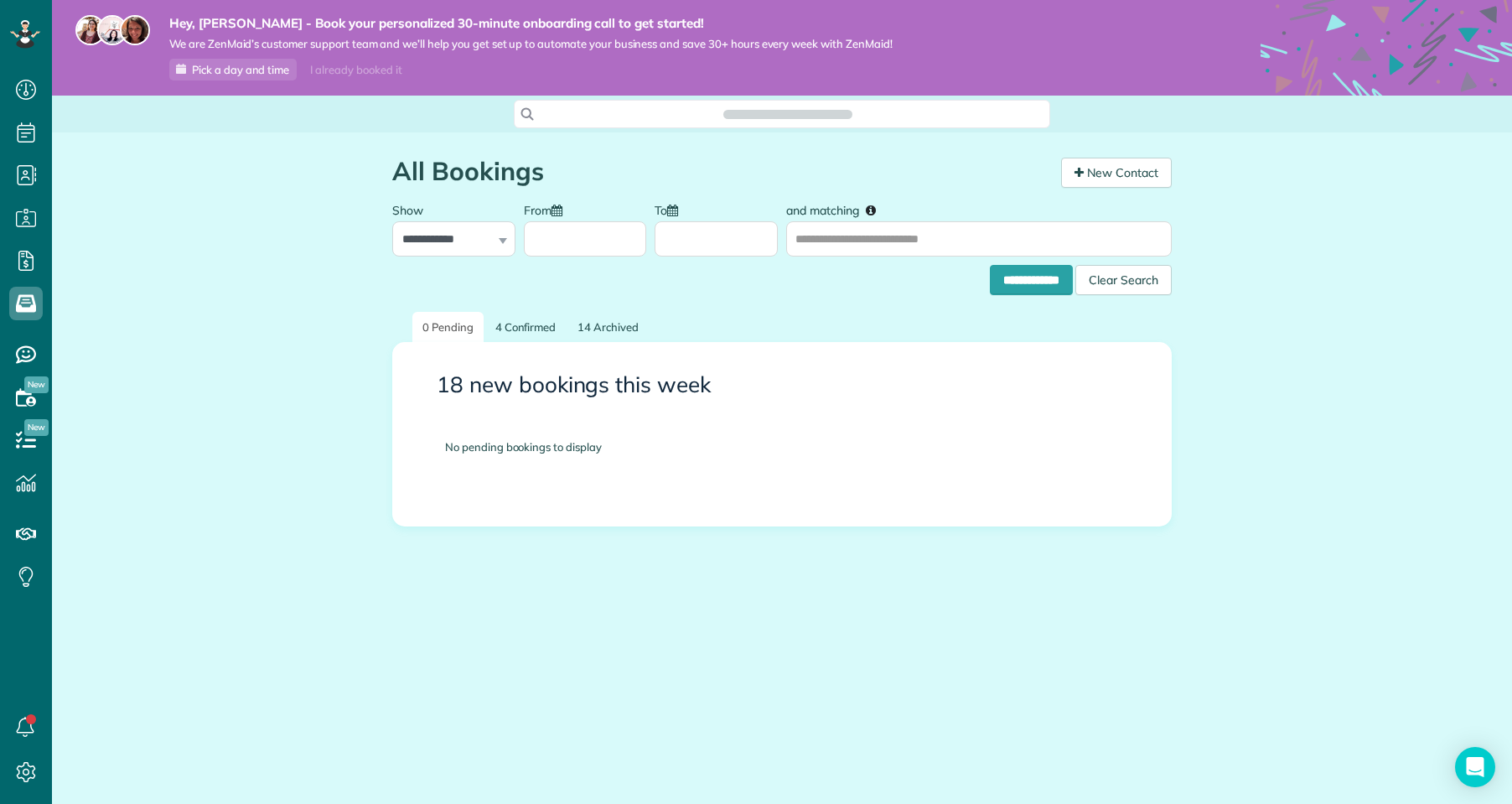 scroll, scrollTop: 0, scrollLeft: 0, axis: both 